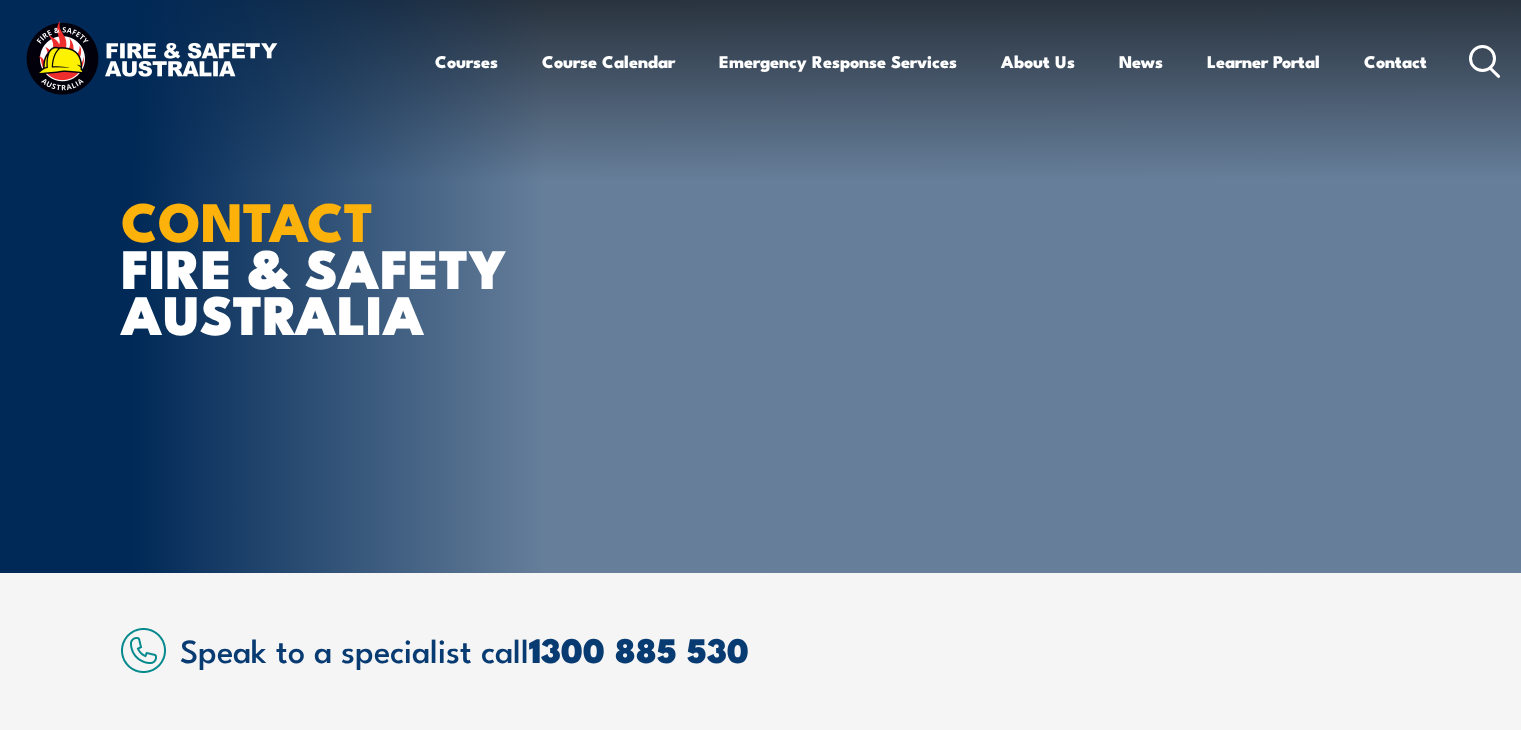 scroll, scrollTop: 0, scrollLeft: 0, axis: both 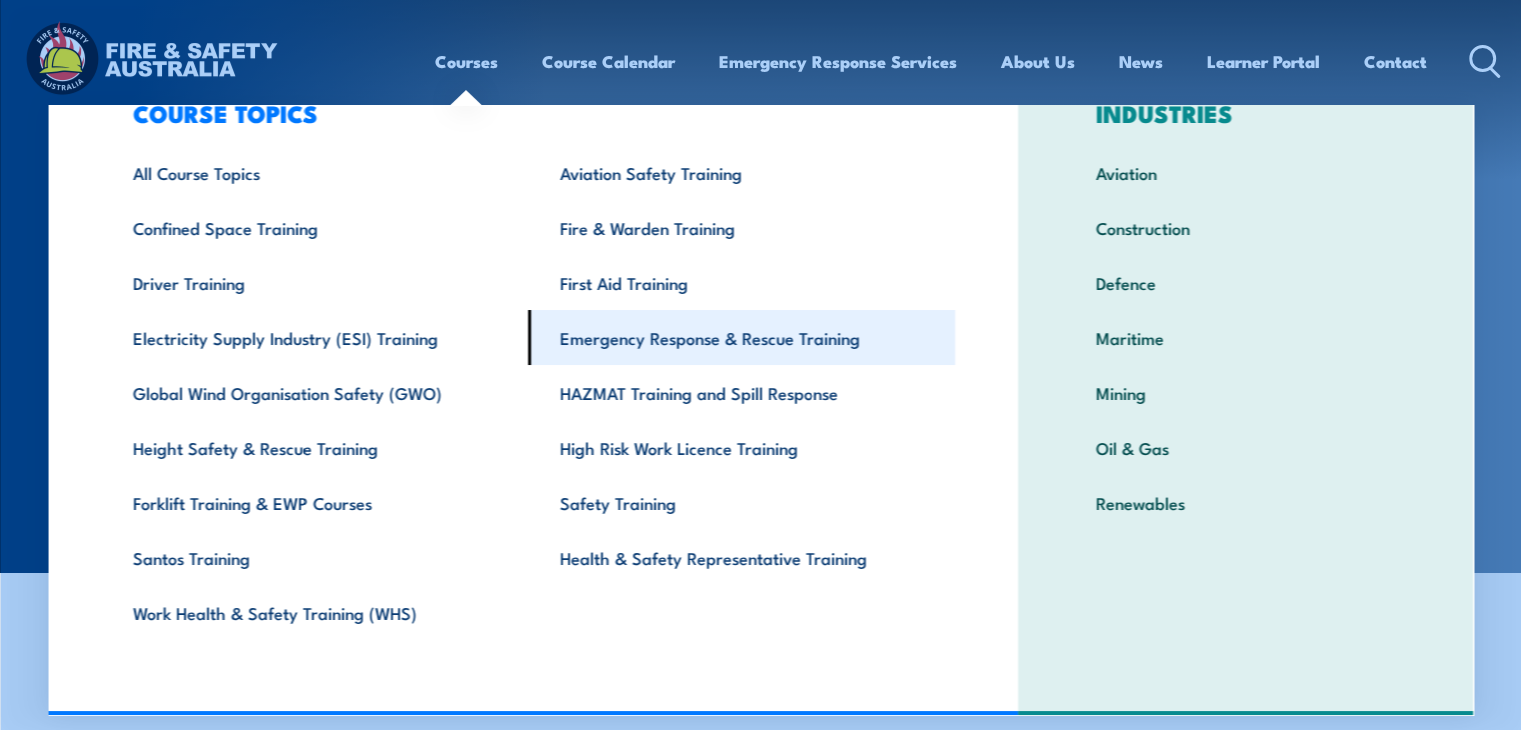 click on "Emergency Response & Rescue Training" at bounding box center [741, 337] 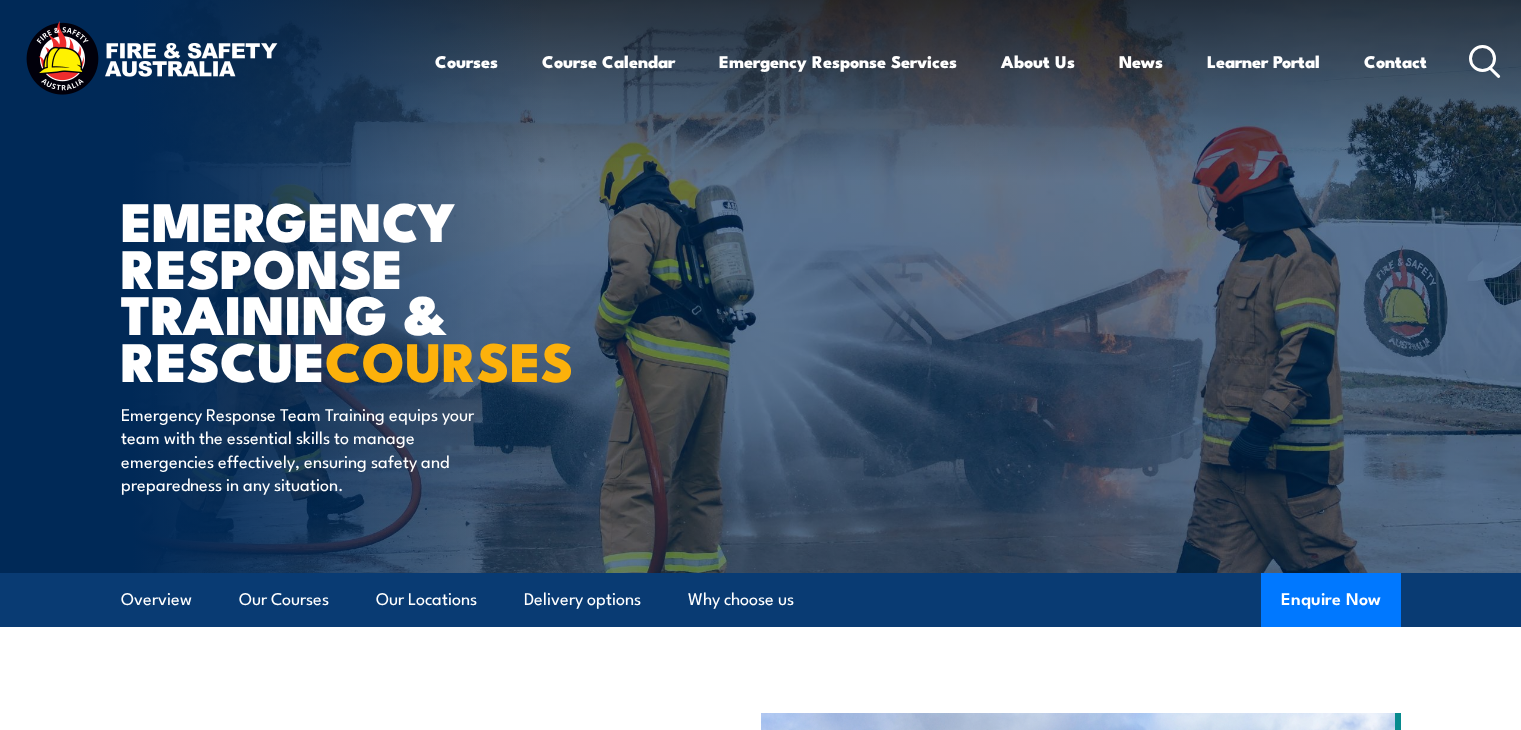 scroll, scrollTop: 0, scrollLeft: 0, axis: both 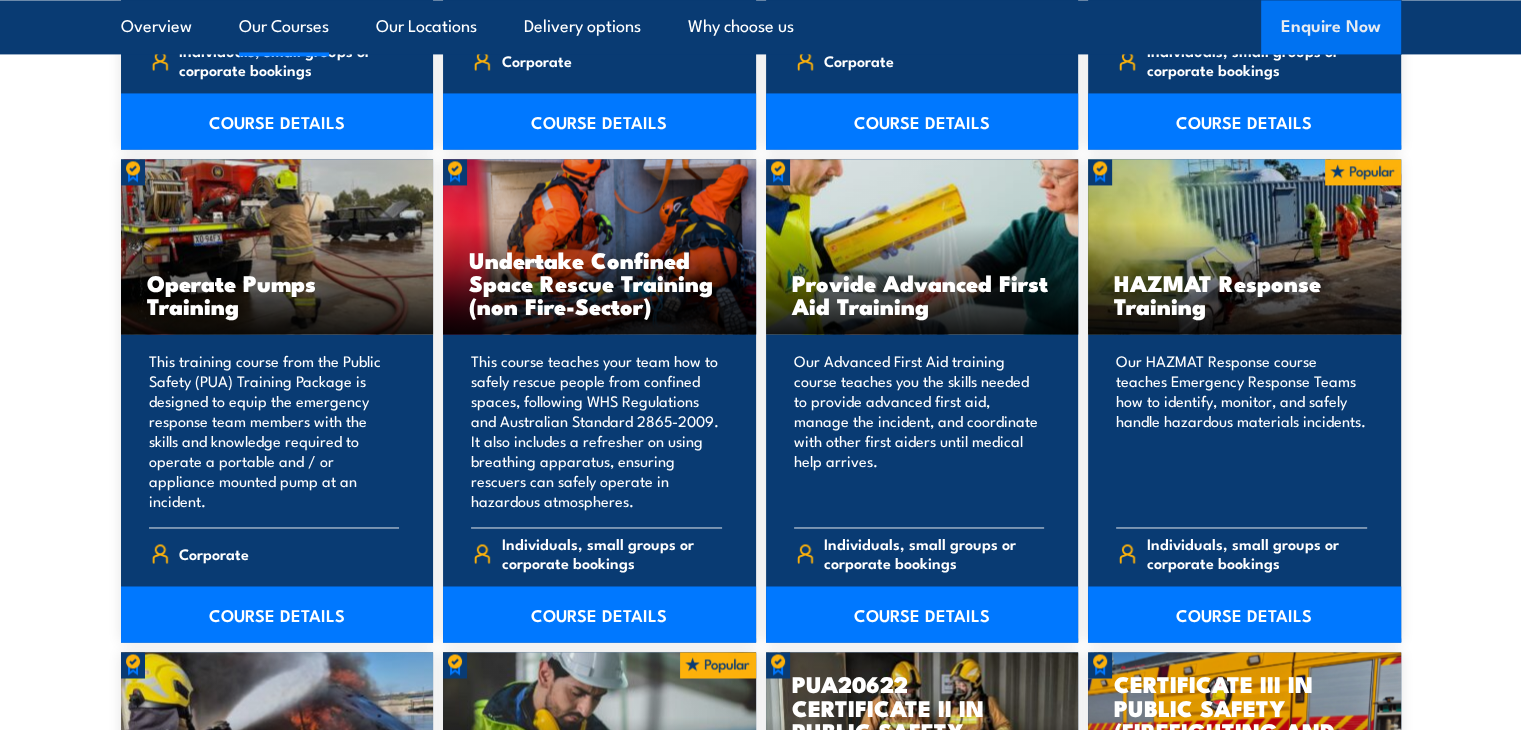 click on "Enquire Now" at bounding box center (1331, 27) 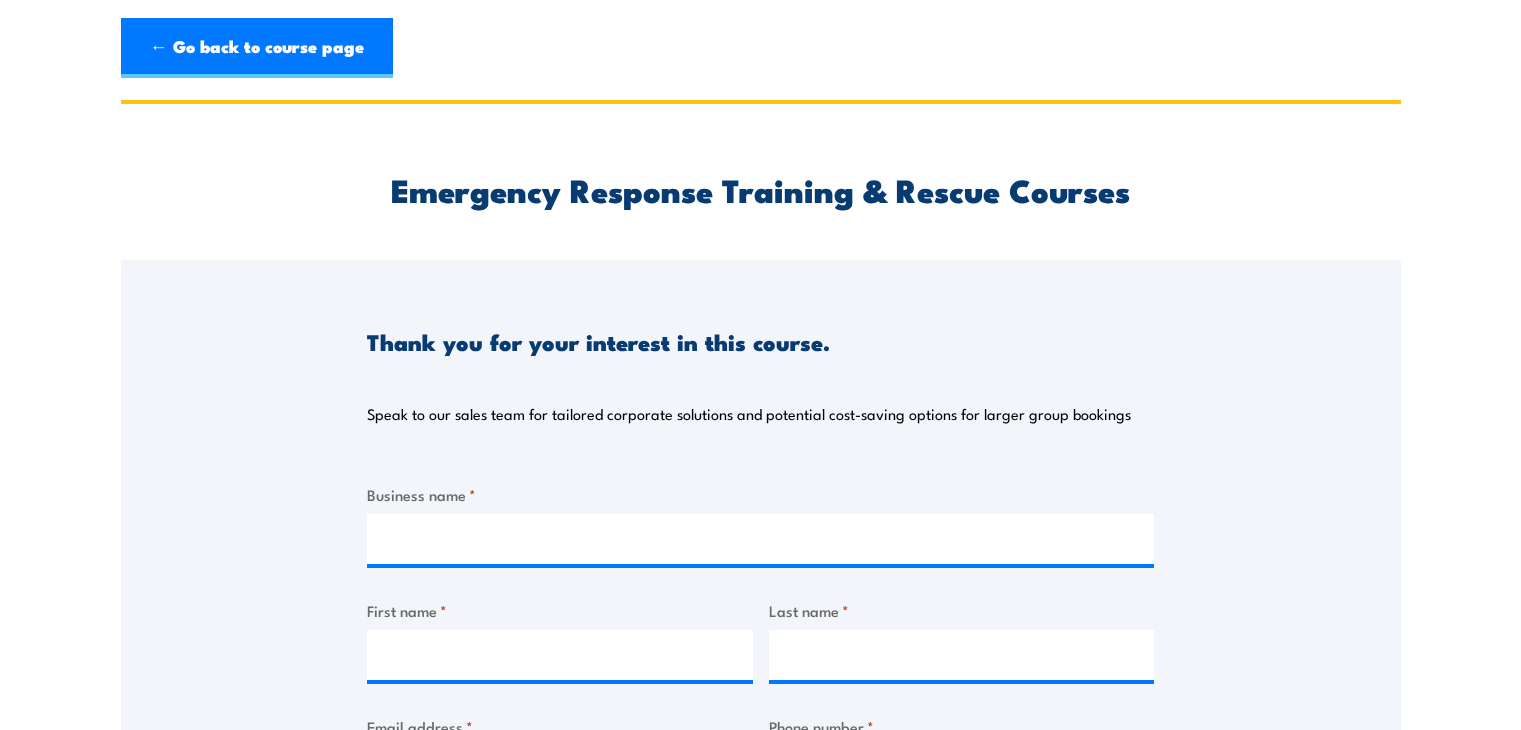 scroll, scrollTop: 0, scrollLeft: 0, axis: both 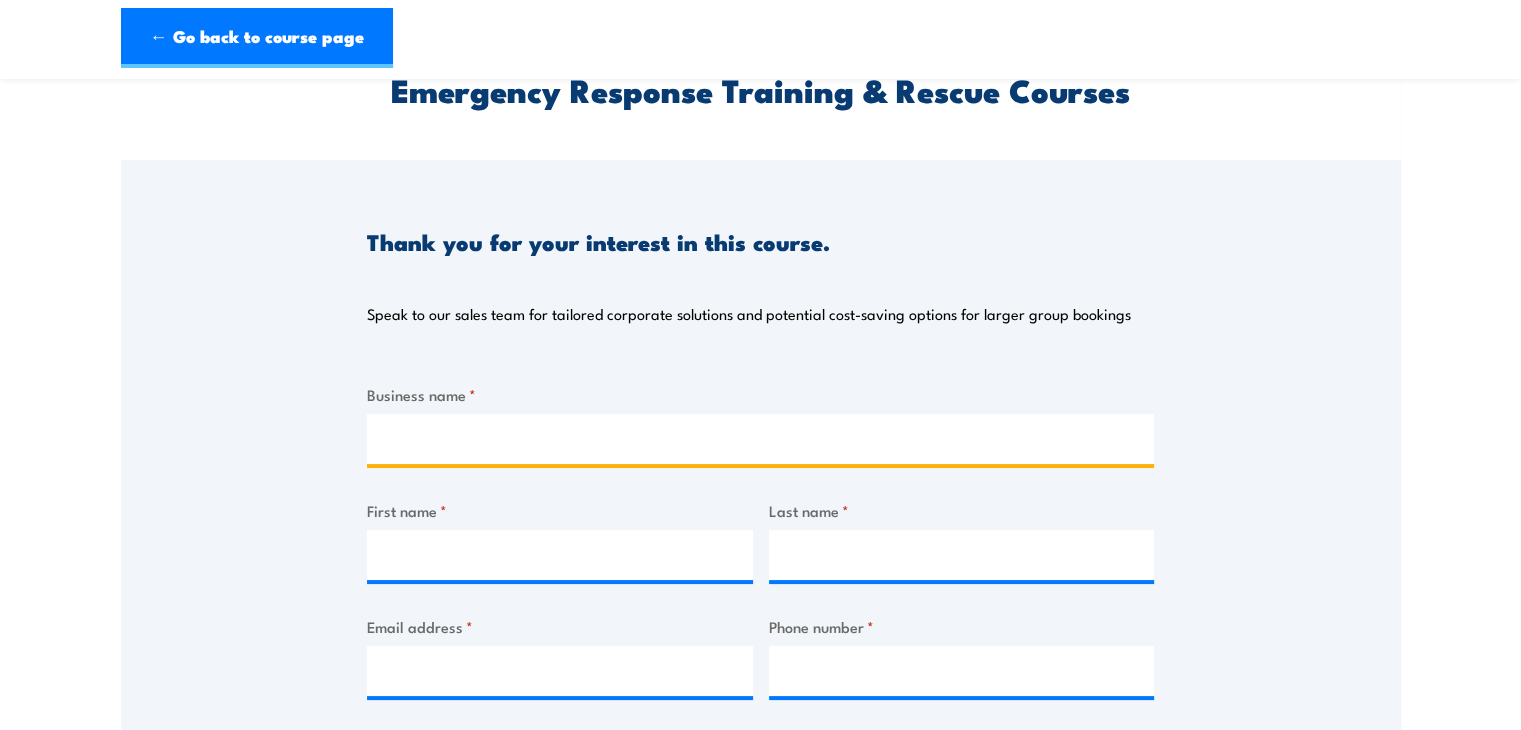 click on "Business name *" at bounding box center [760, 439] 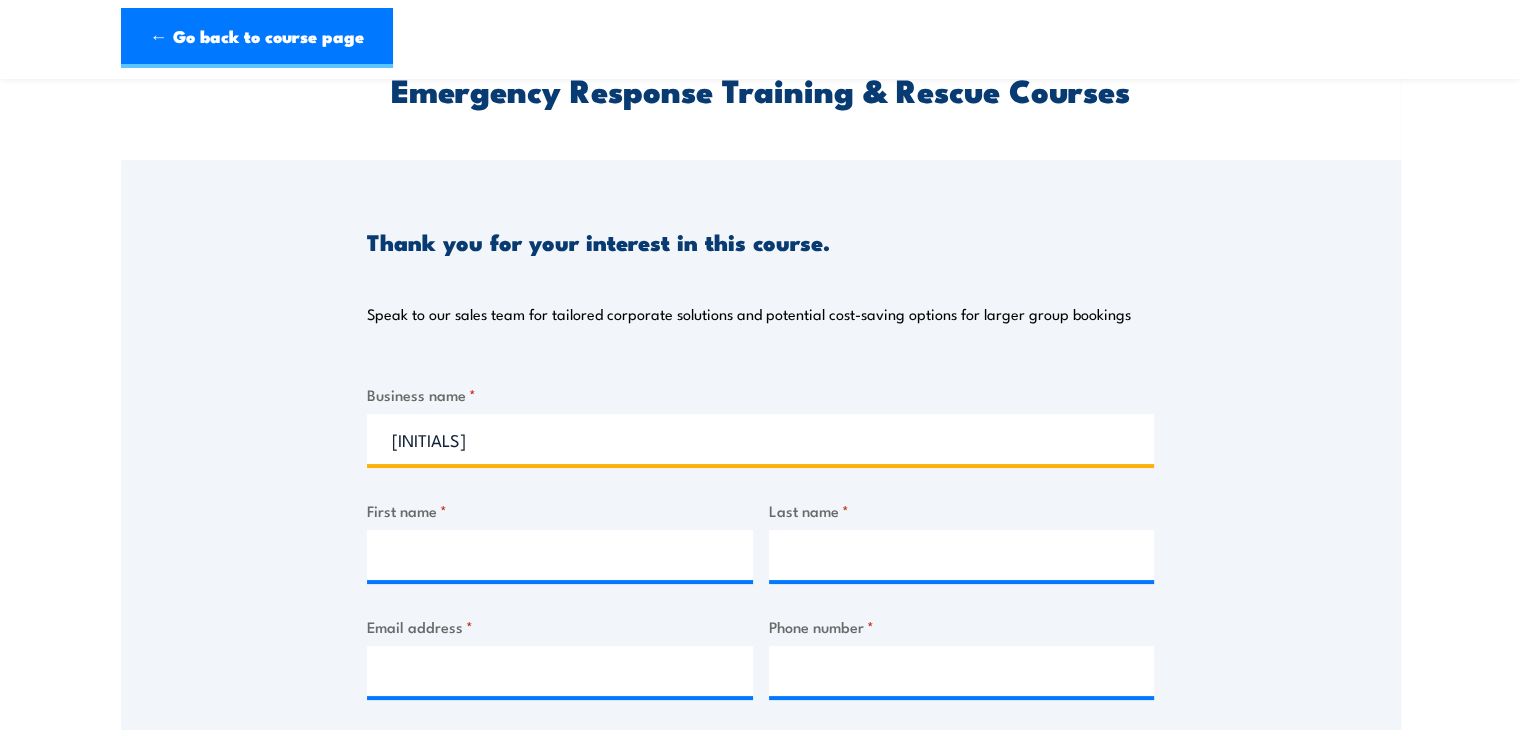type on "Z" 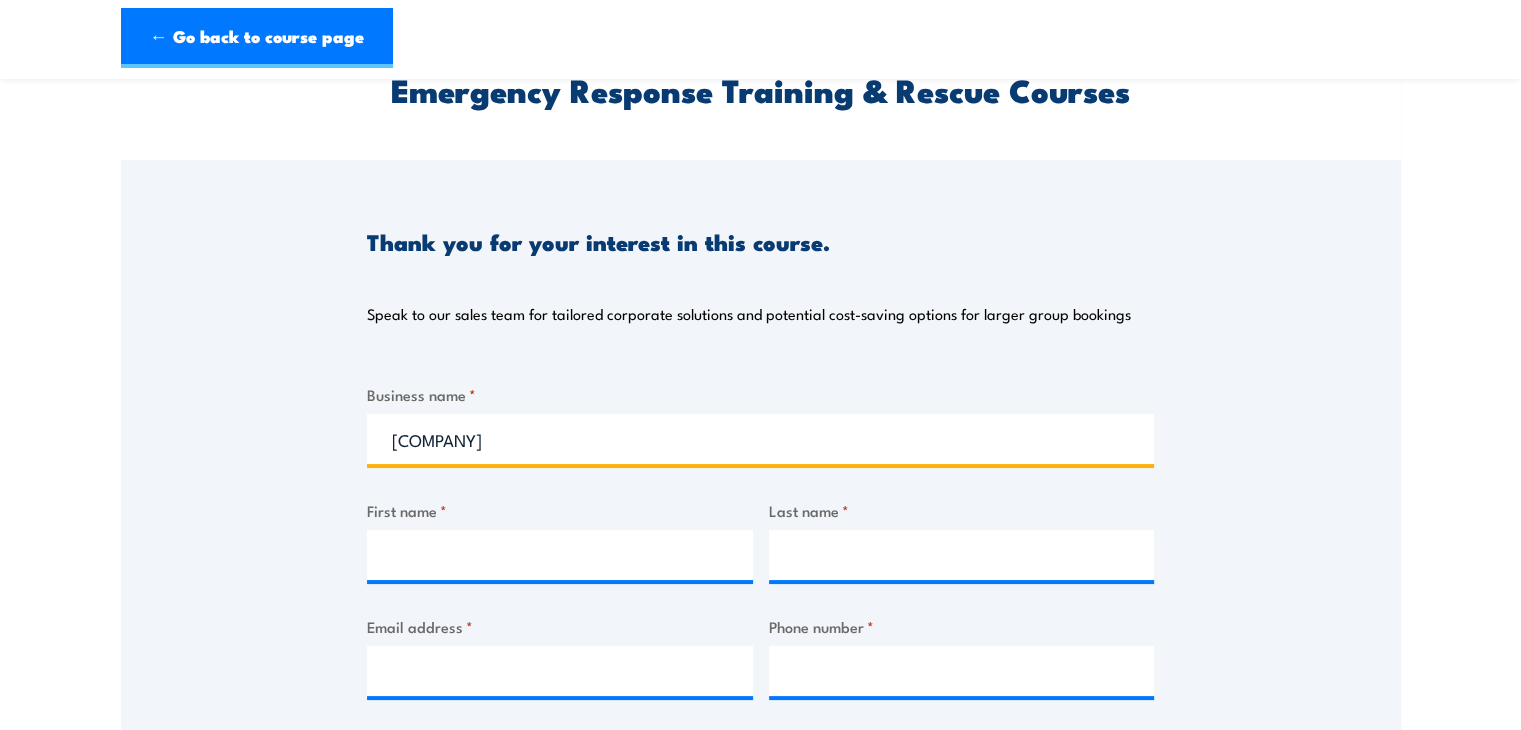 type on "Joy Valley Care Pty Ltd" 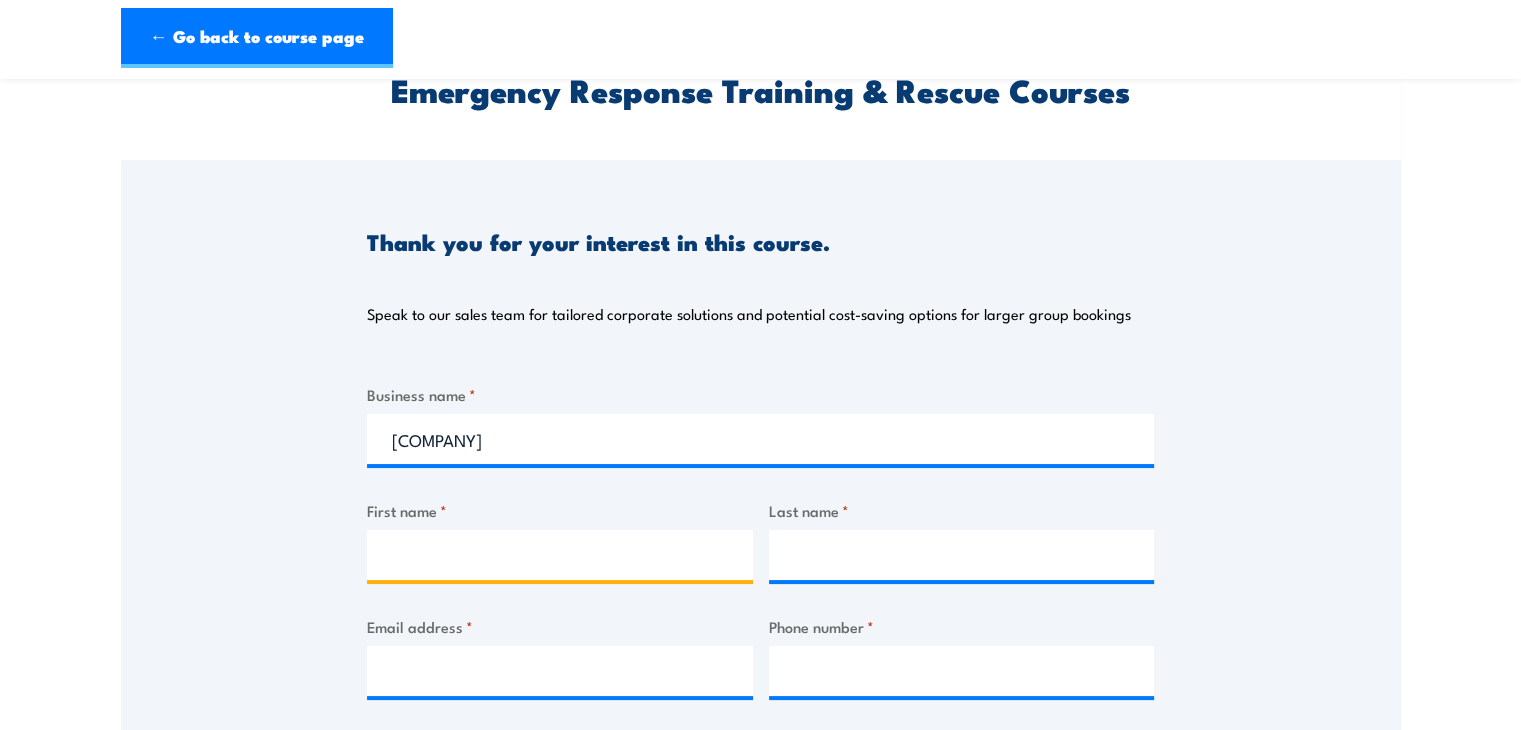 click on "First name *" at bounding box center [560, 555] 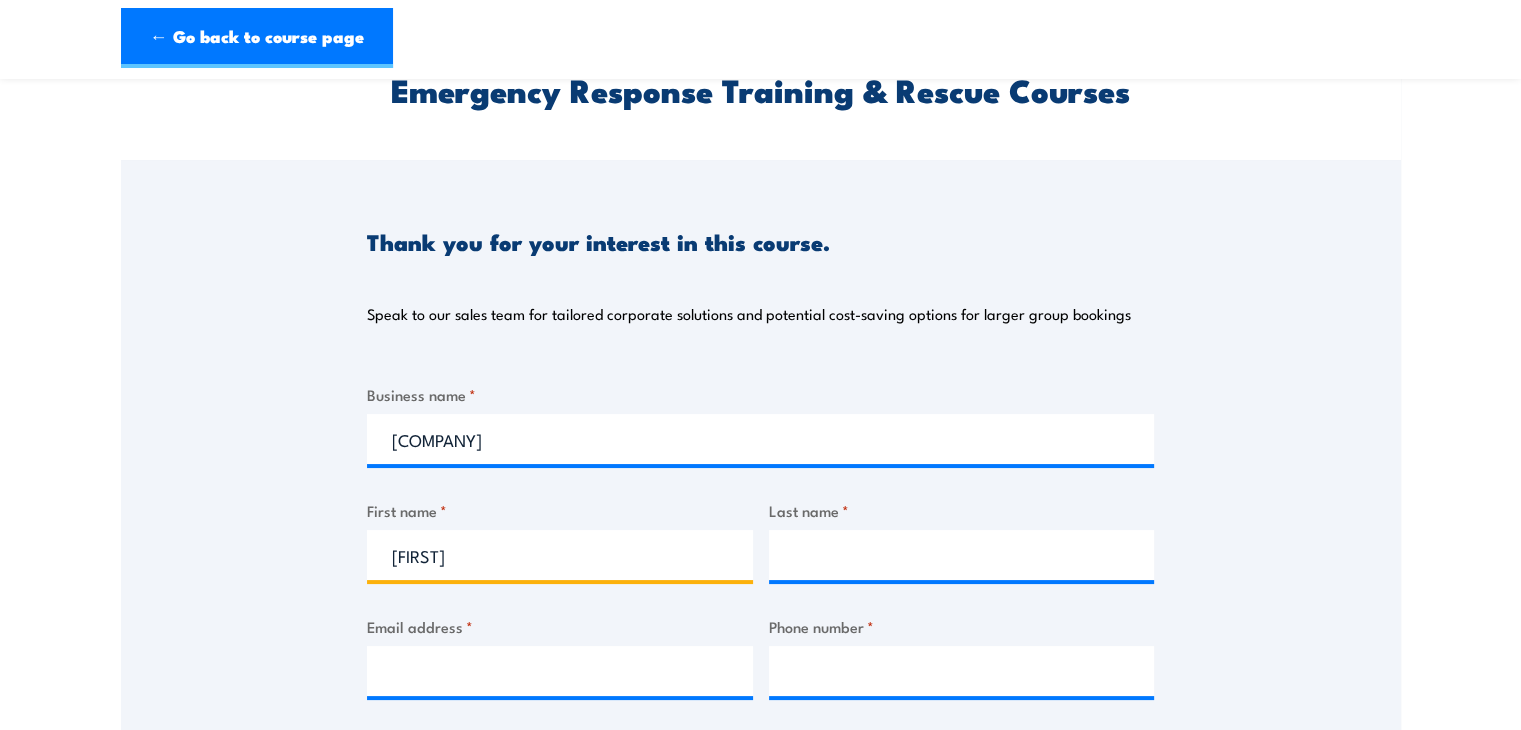 type on "Nimmy" 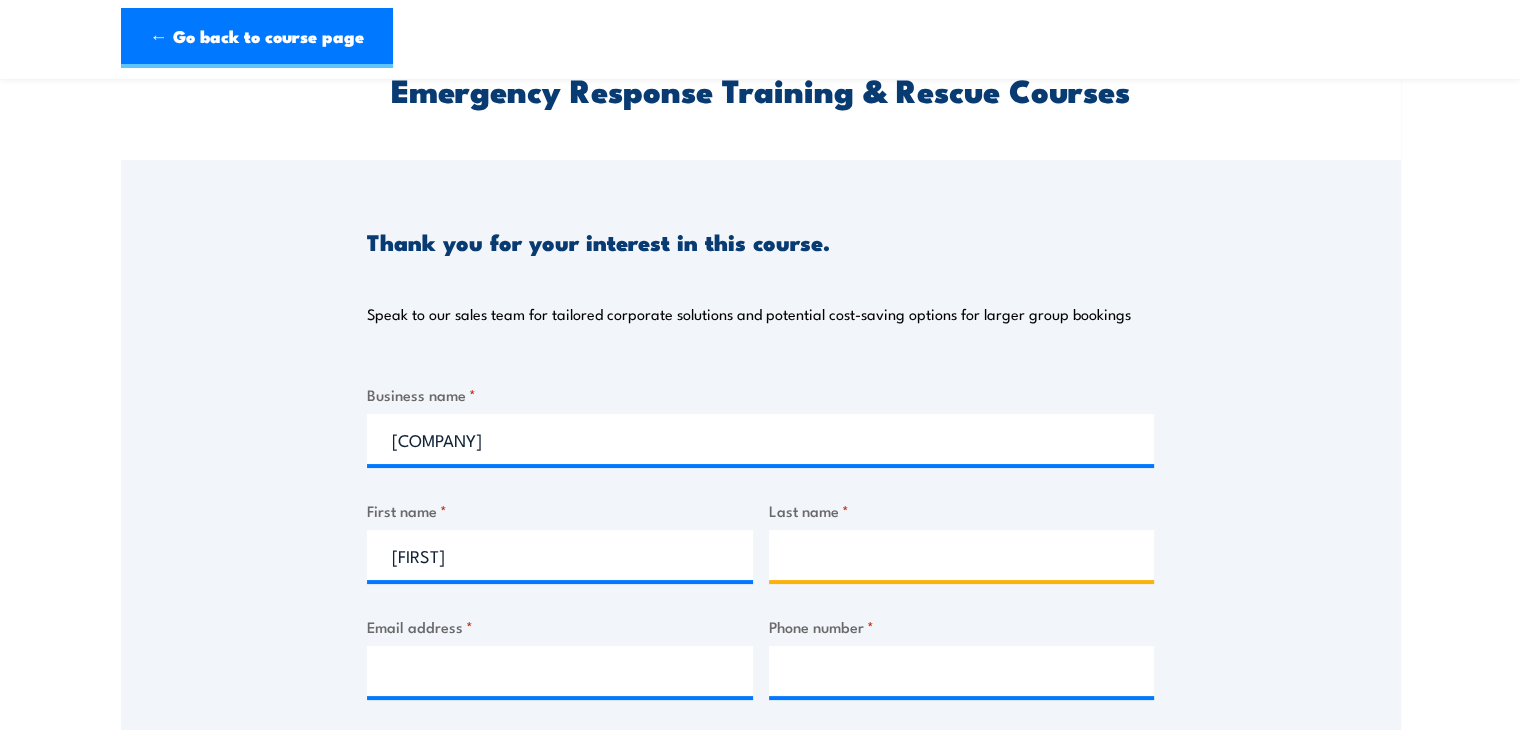 click on "Last name *" at bounding box center [962, 555] 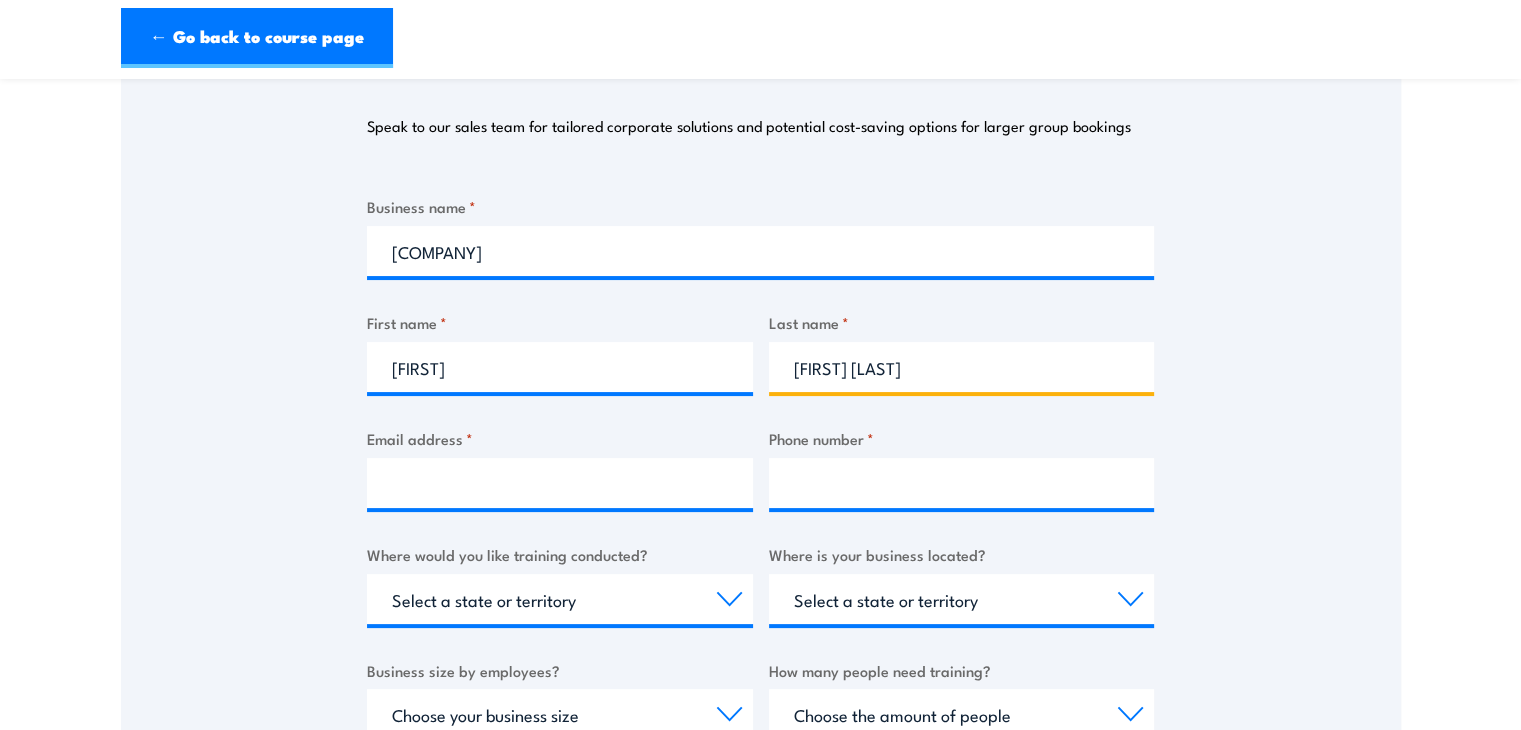 scroll, scrollTop: 300, scrollLeft: 0, axis: vertical 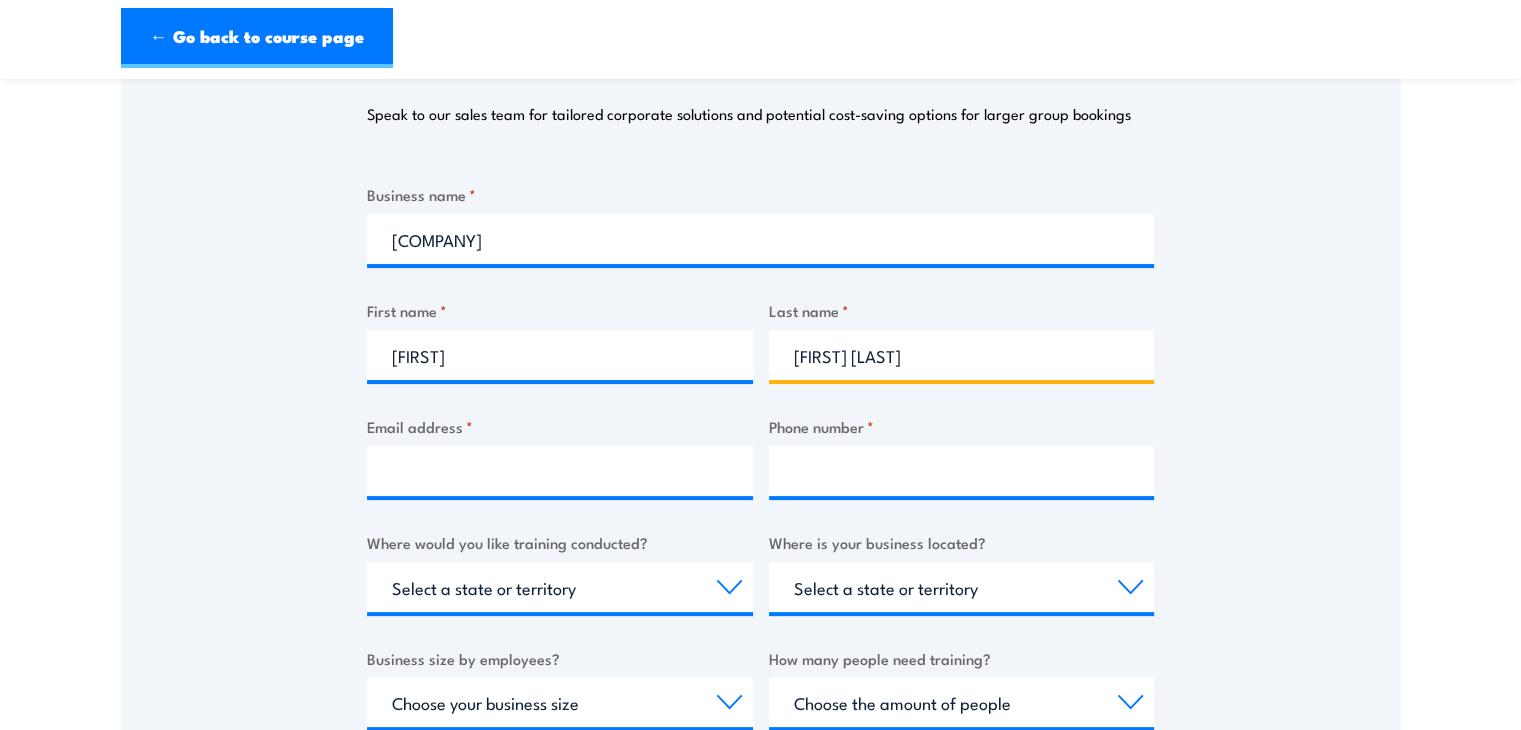 type on "Anice Mani" 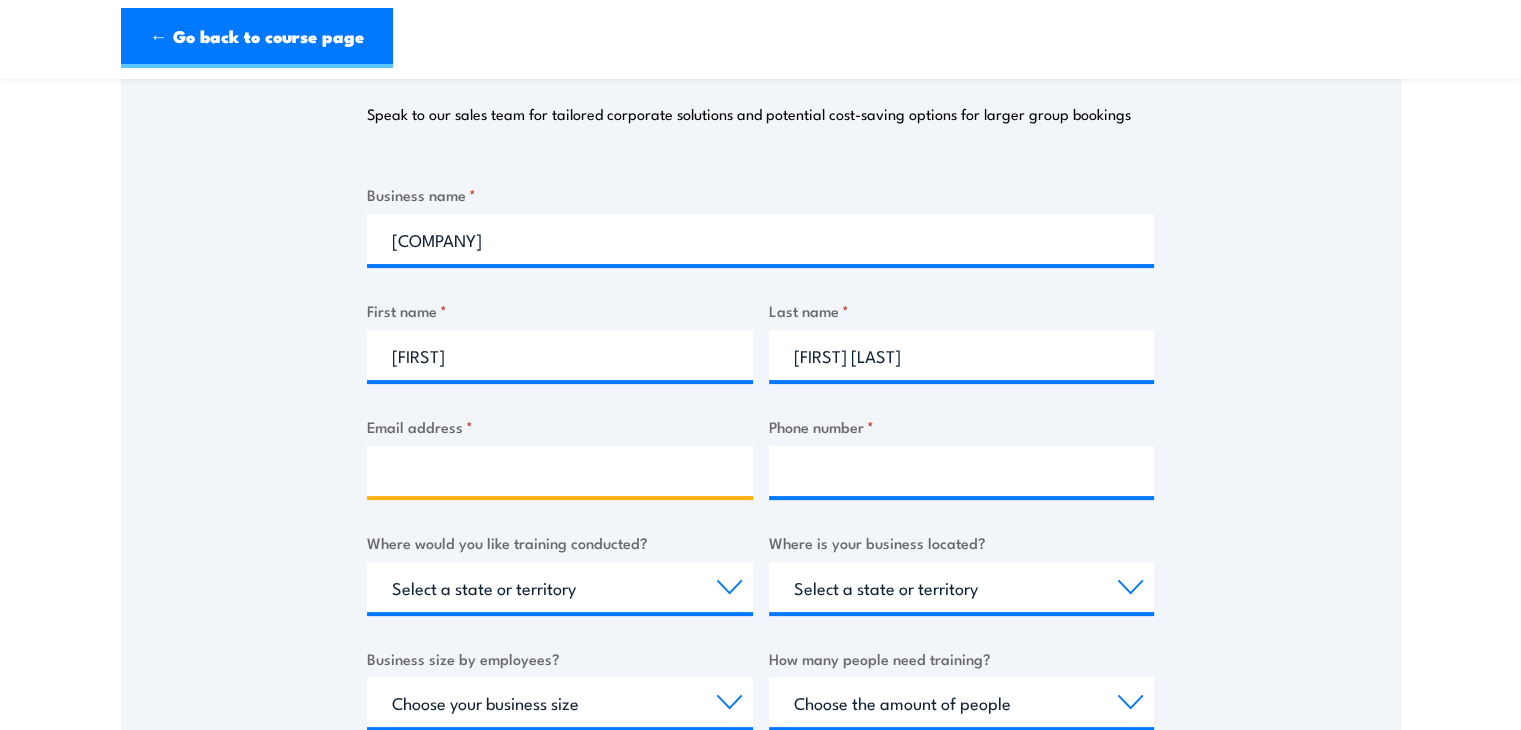 click on "Email address *" at bounding box center [560, 471] 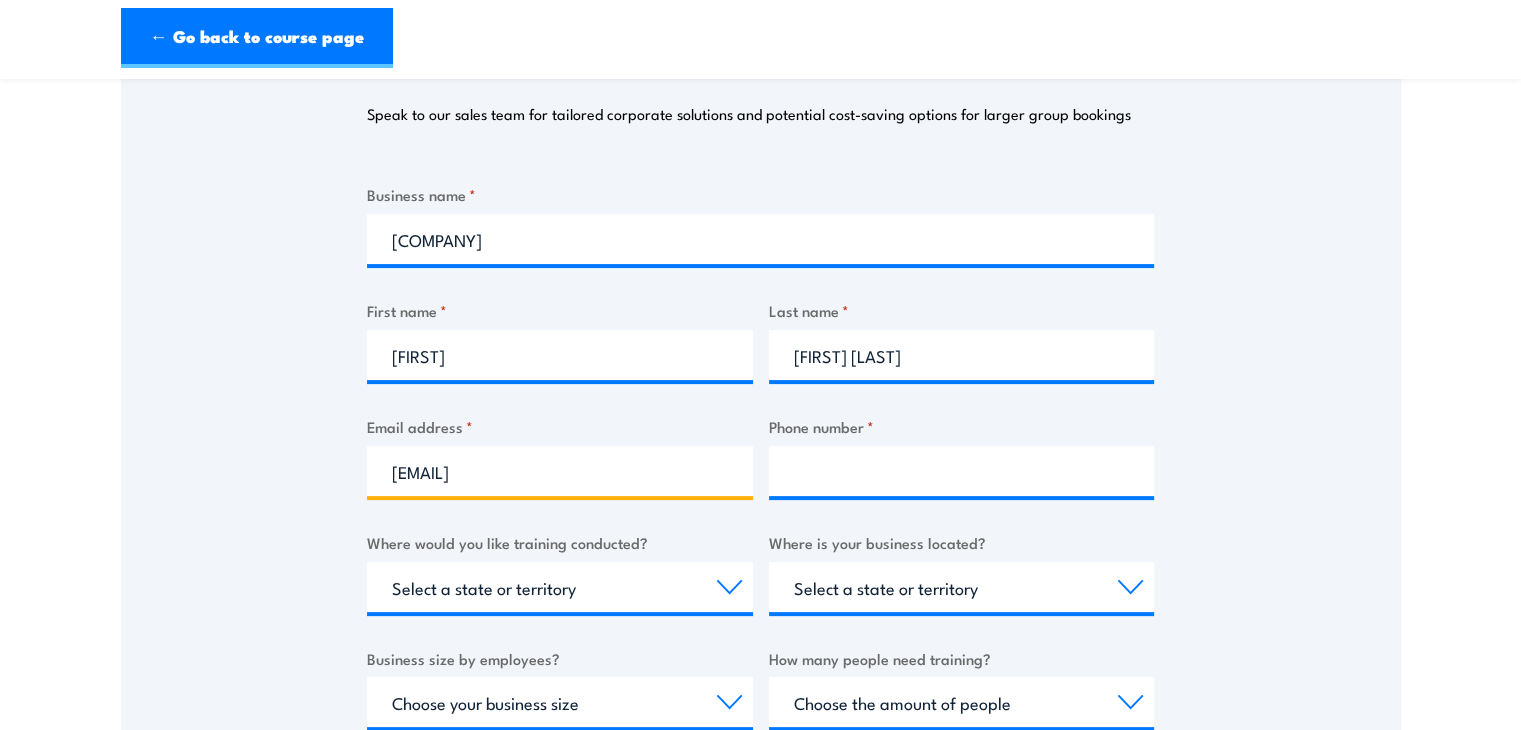 type on "nimmy.anicemani@joyvalleycare.com.au" 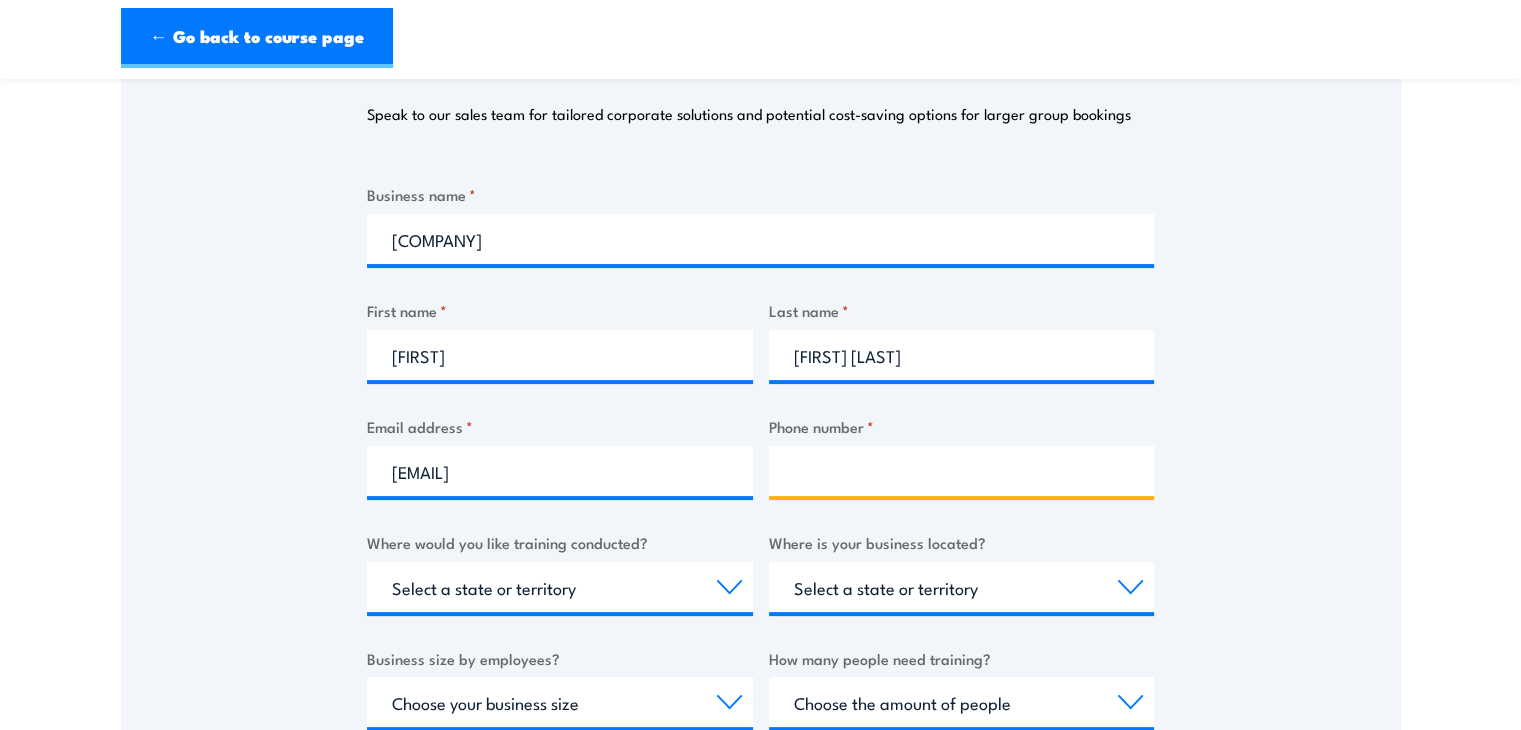 click on "Phone number *" at bounding box center (962, 471) 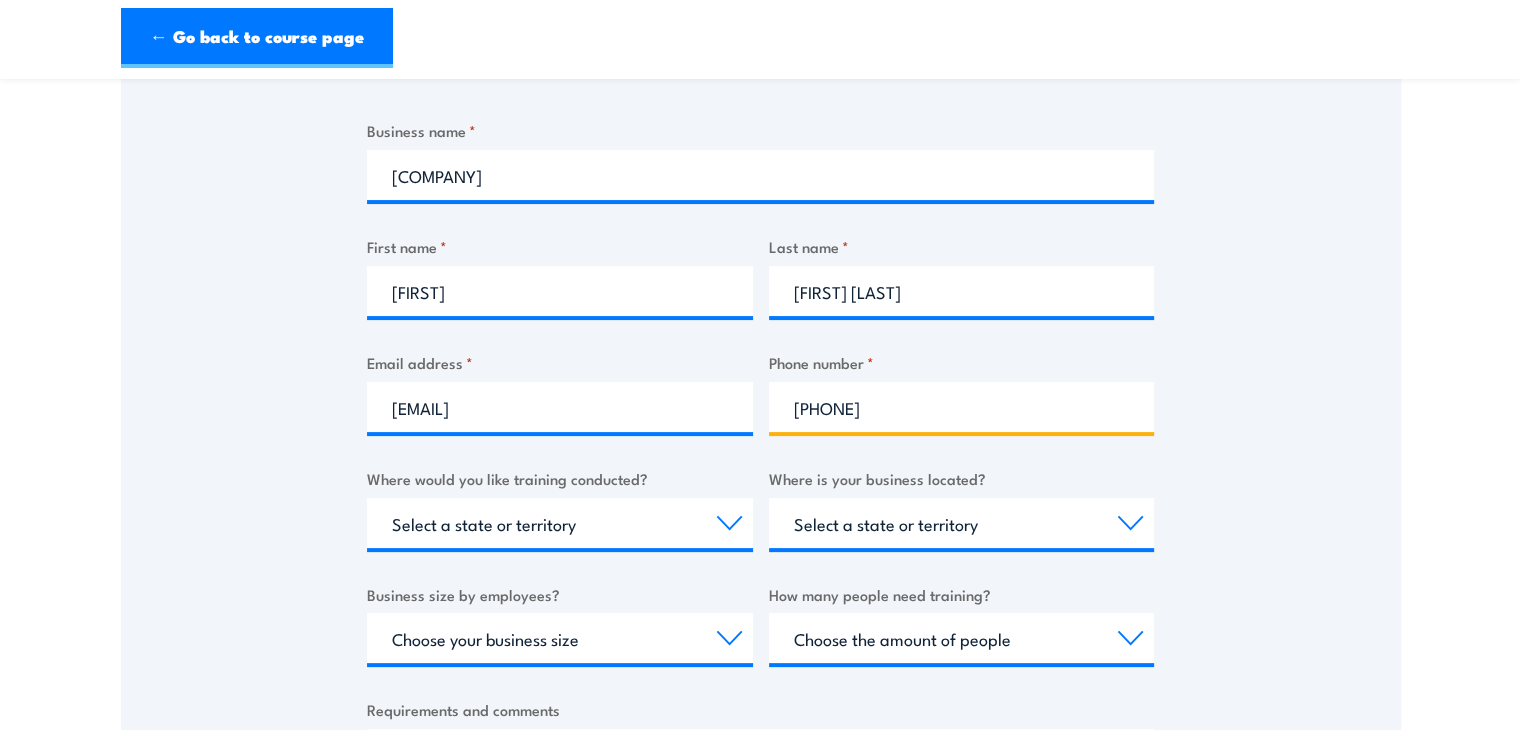 scroll, scrollTop: 400, scrollLeft: 0, axis: vertical 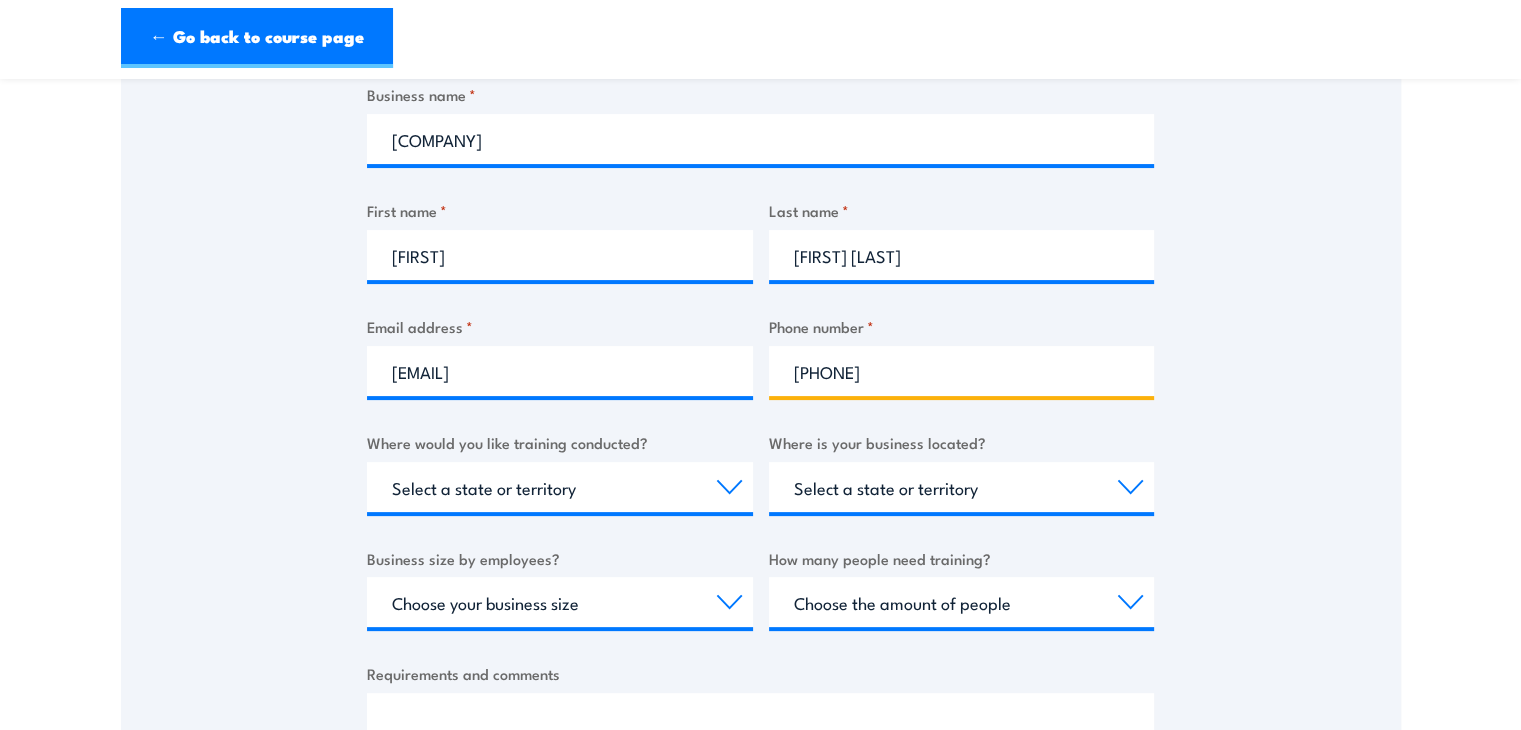 type on "0490 203 703" 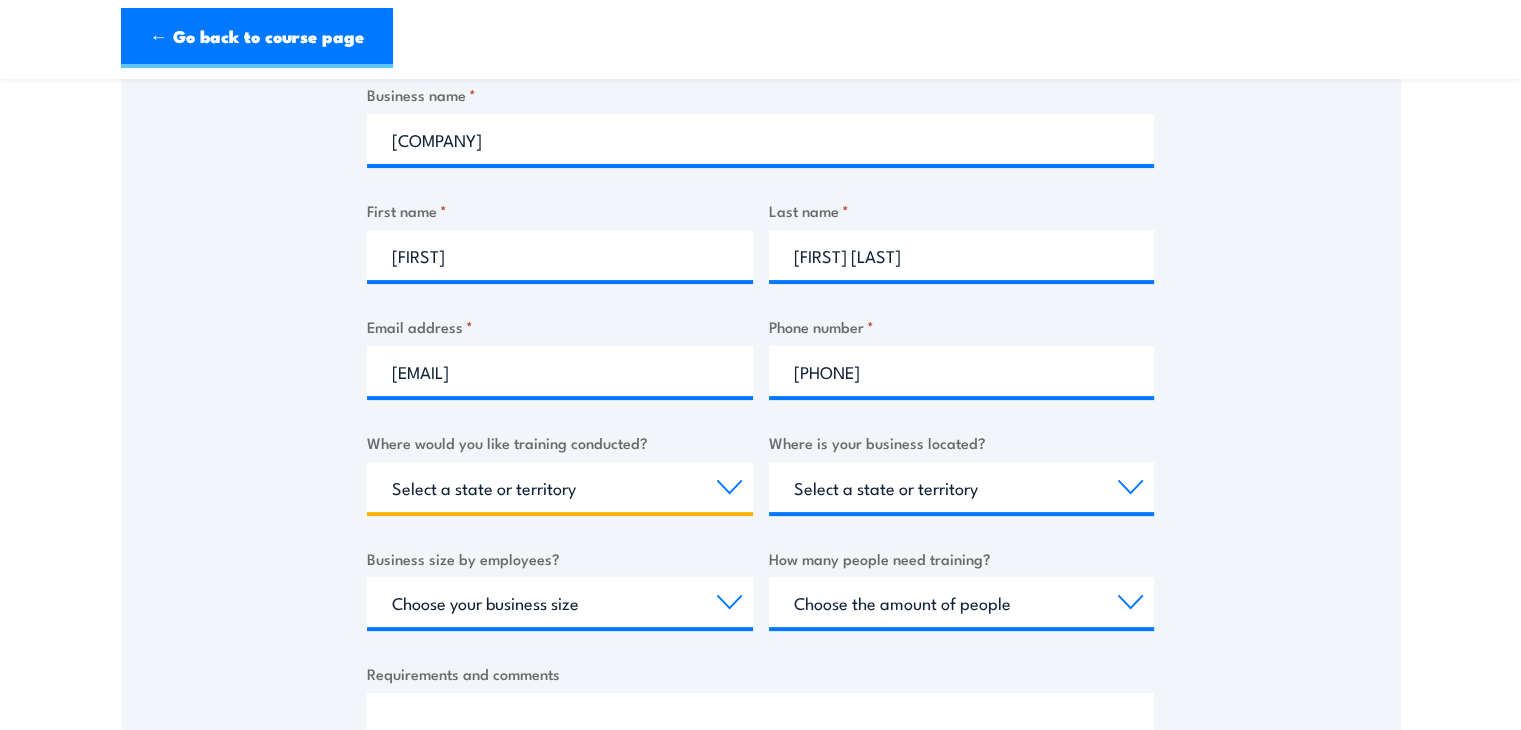 click on "Select a state or territory Nationally - multiple locations QLD NSW VIC SA ACT WA TAS NT" at bounding box center [560, 487] 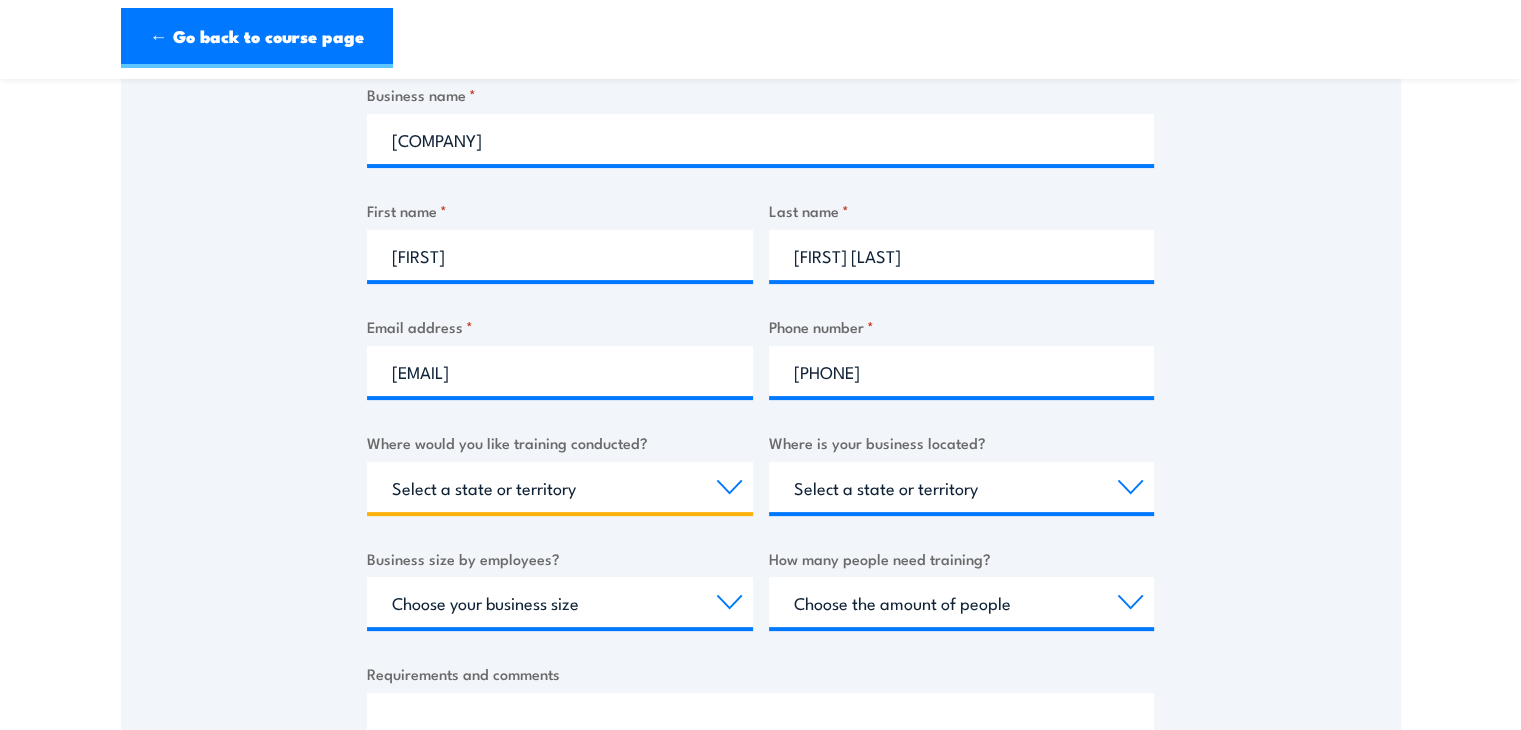 select on "NSW" 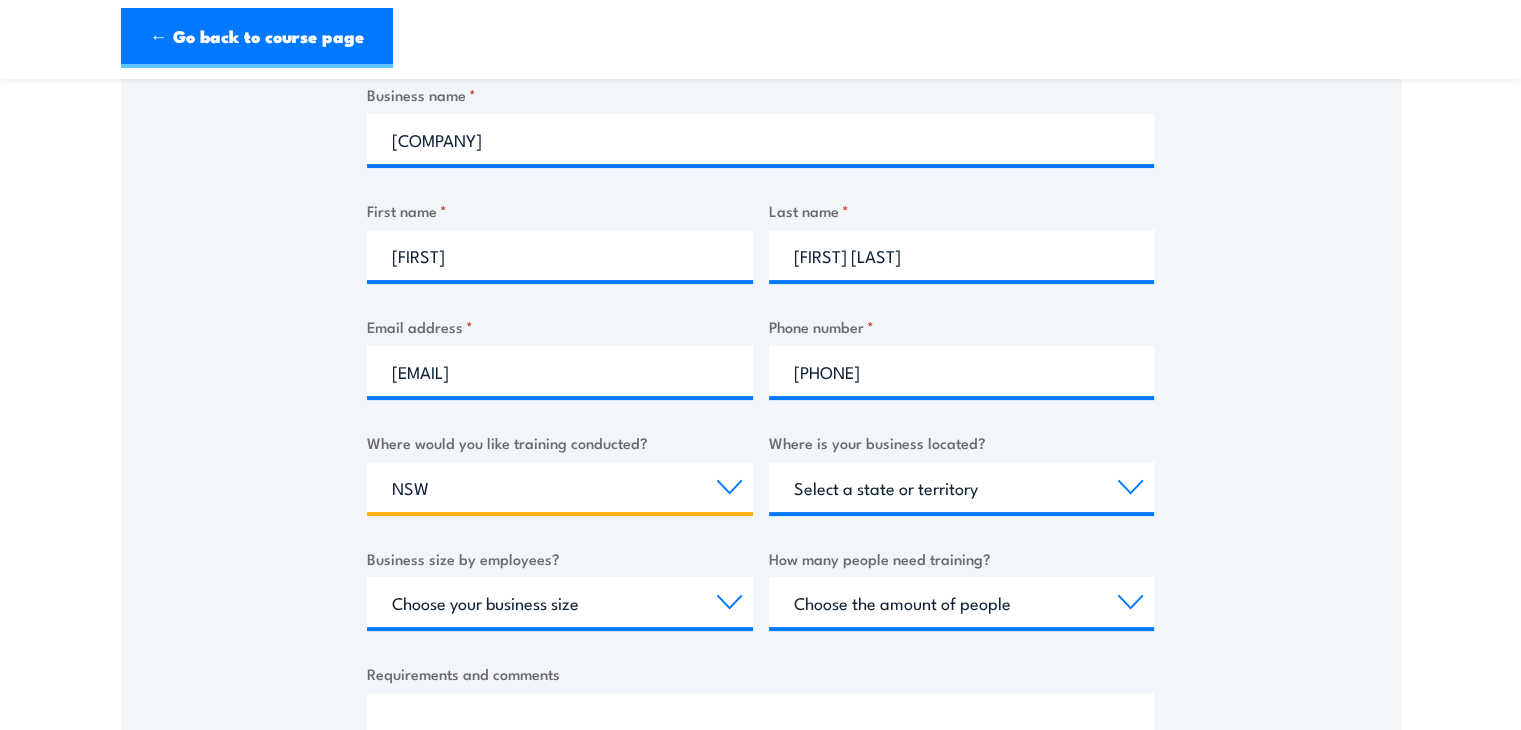 click on "Select a state or territory Nationally - multiple locations QLD NSW VIC SA ACT WA TAS NT" at bounding box center (560, 487) 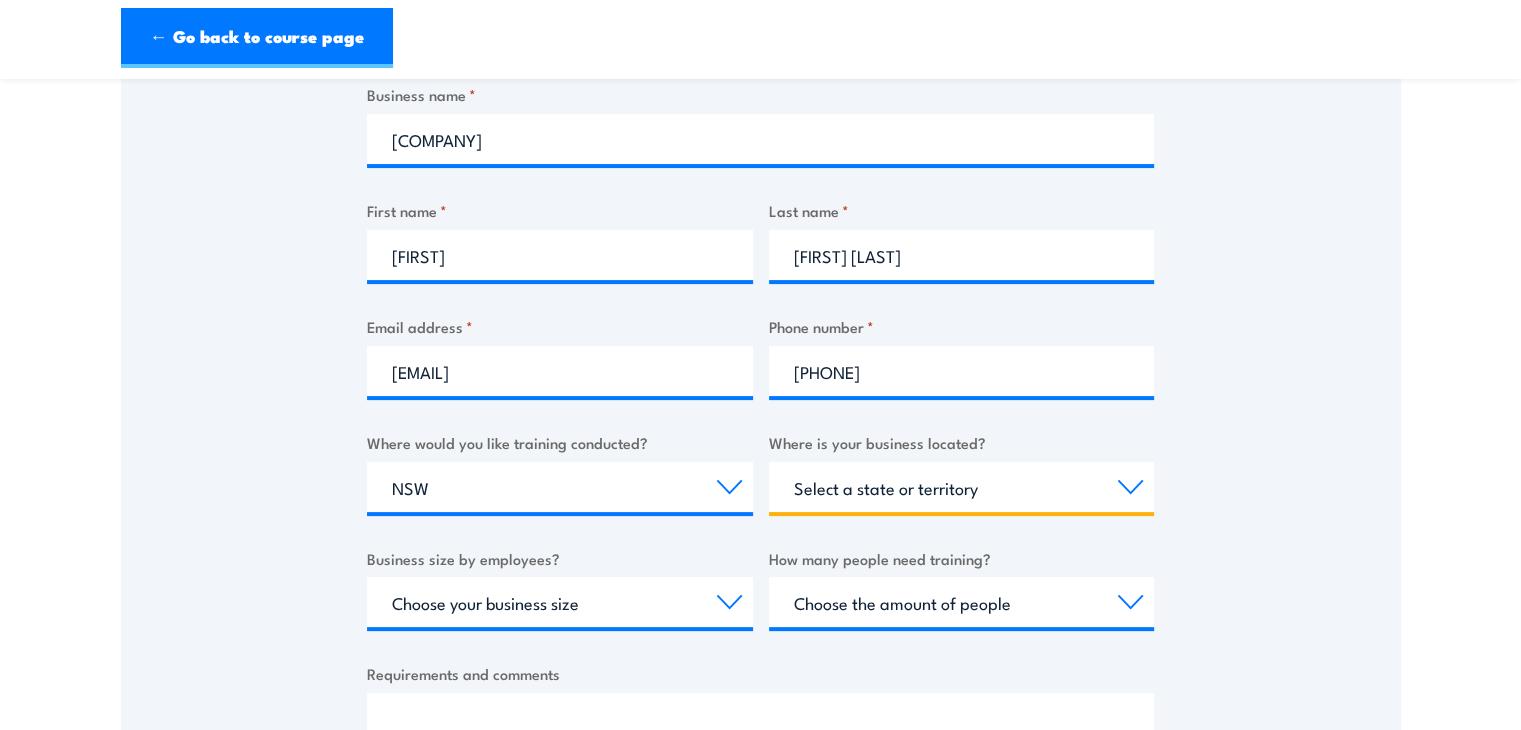 click on "Select a state or territory QLD NSW VIC SA ACT WA TAS NT" at bounding box center [962, 487] 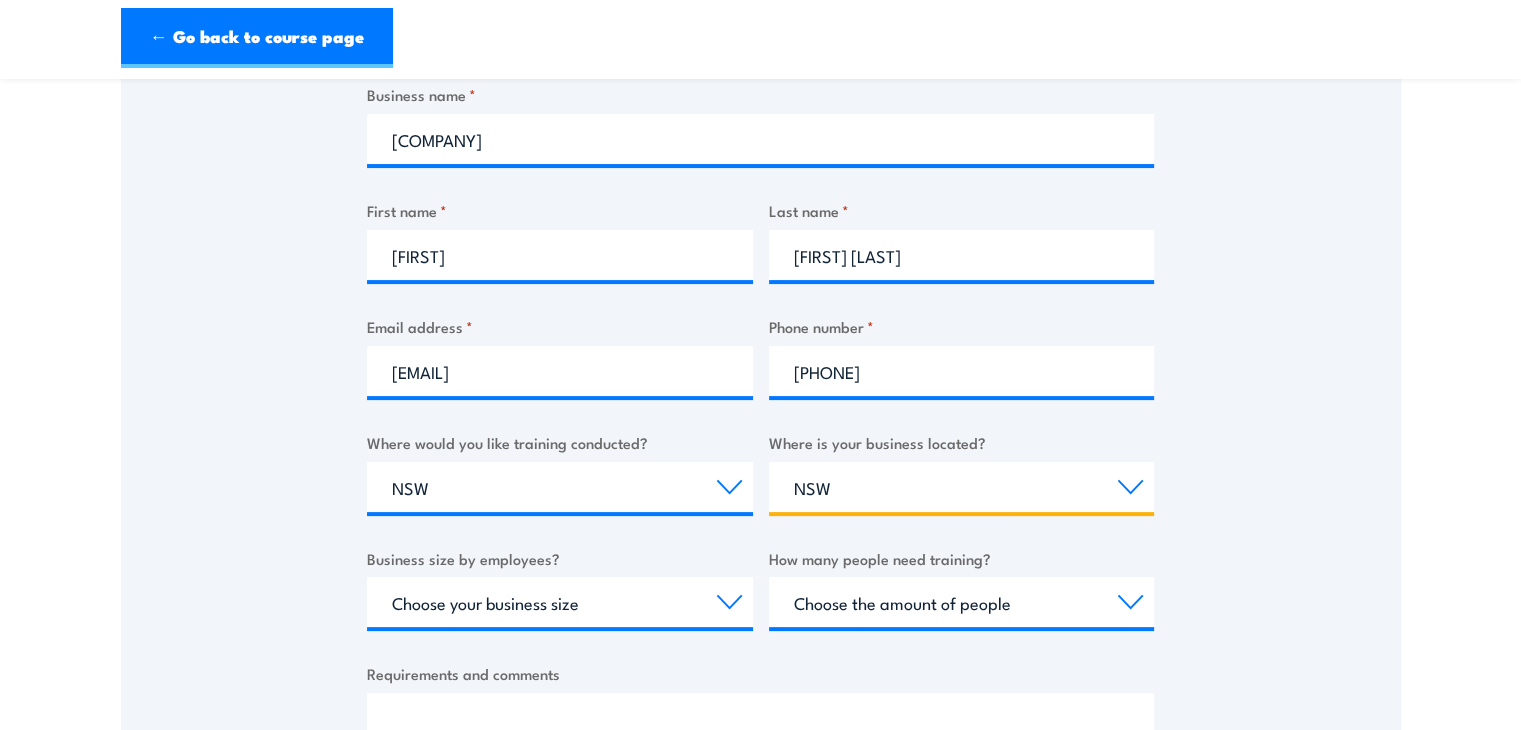 click on "Select a state or territory QLD NSW VIC SA ACT WA TAS NT" at bounding box center (962, 487) 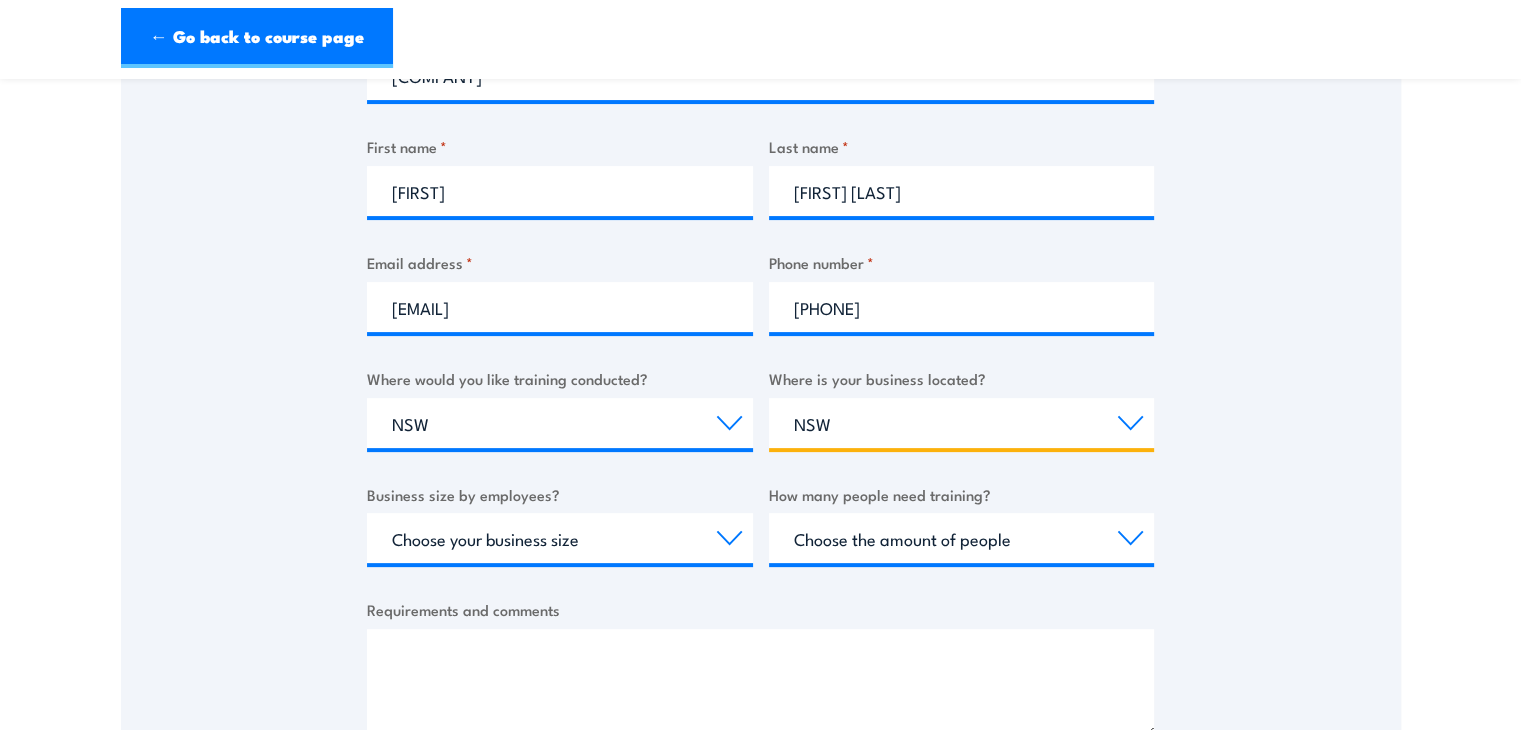 scroll, scrollTop: 500, scrollLeft: 0, axis: vertical 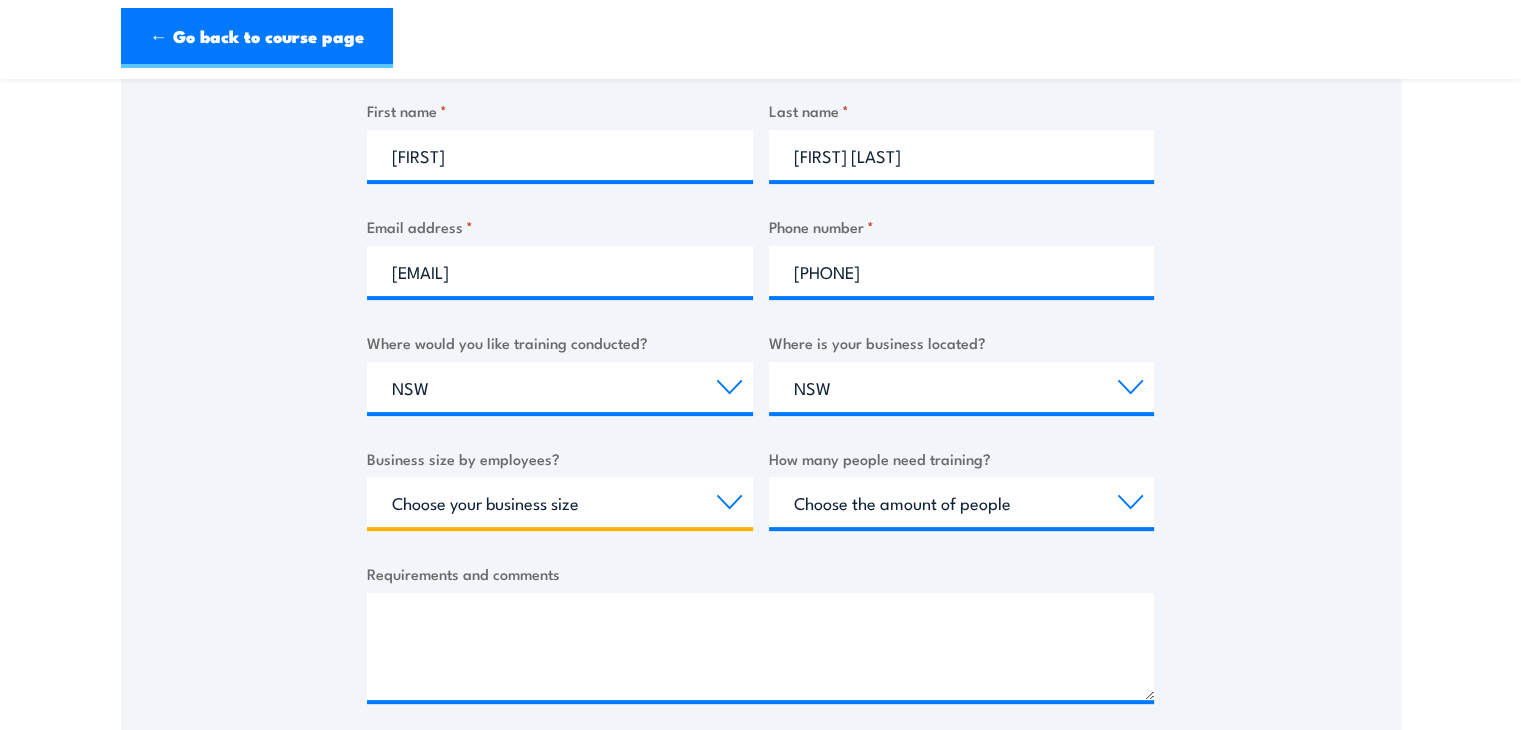 click on "Choose your business size 1 to 19 20 to 199 200+" at bounding box center (560, 502) 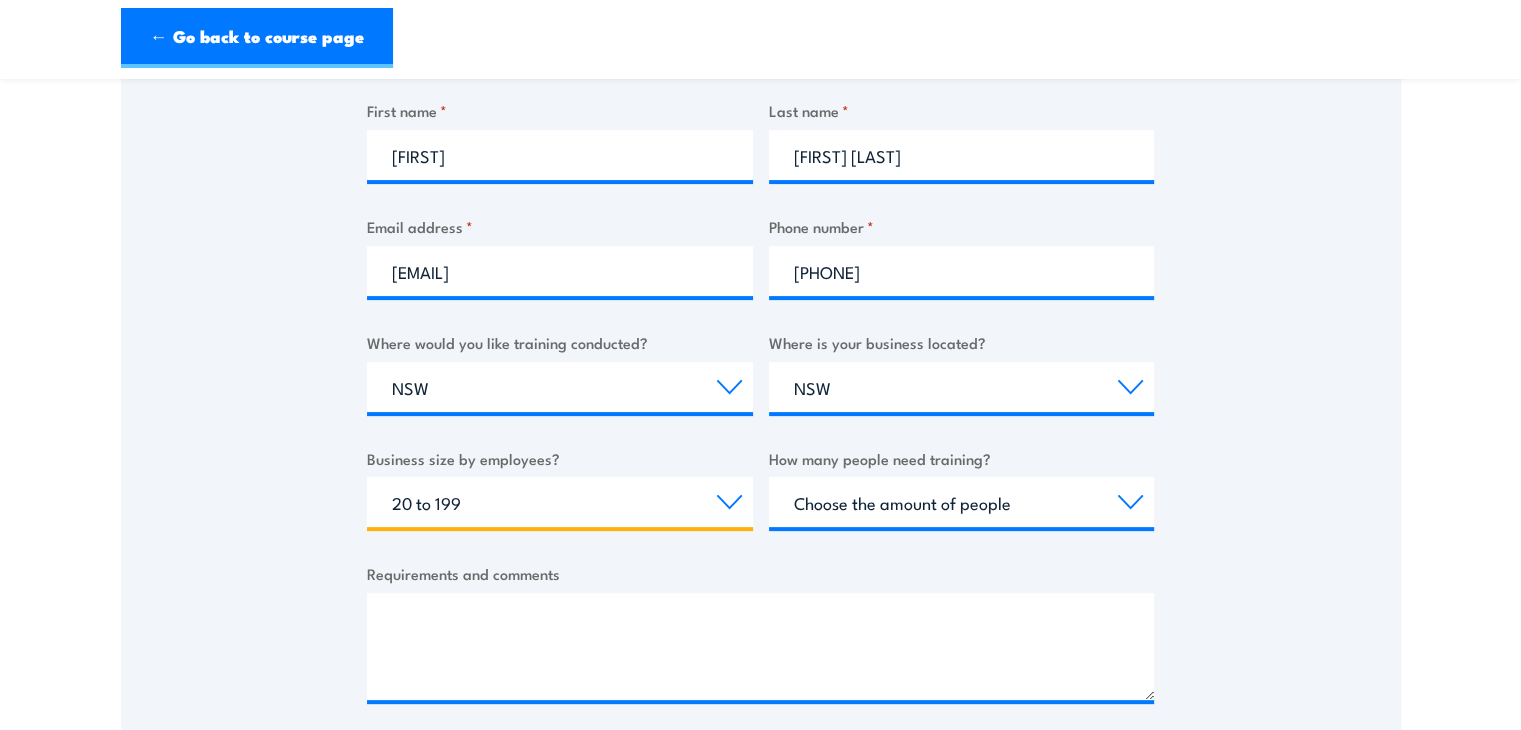 click on "Choose your business size 1 to 19 20 to 199 200+" at bounding box center [560, 502] 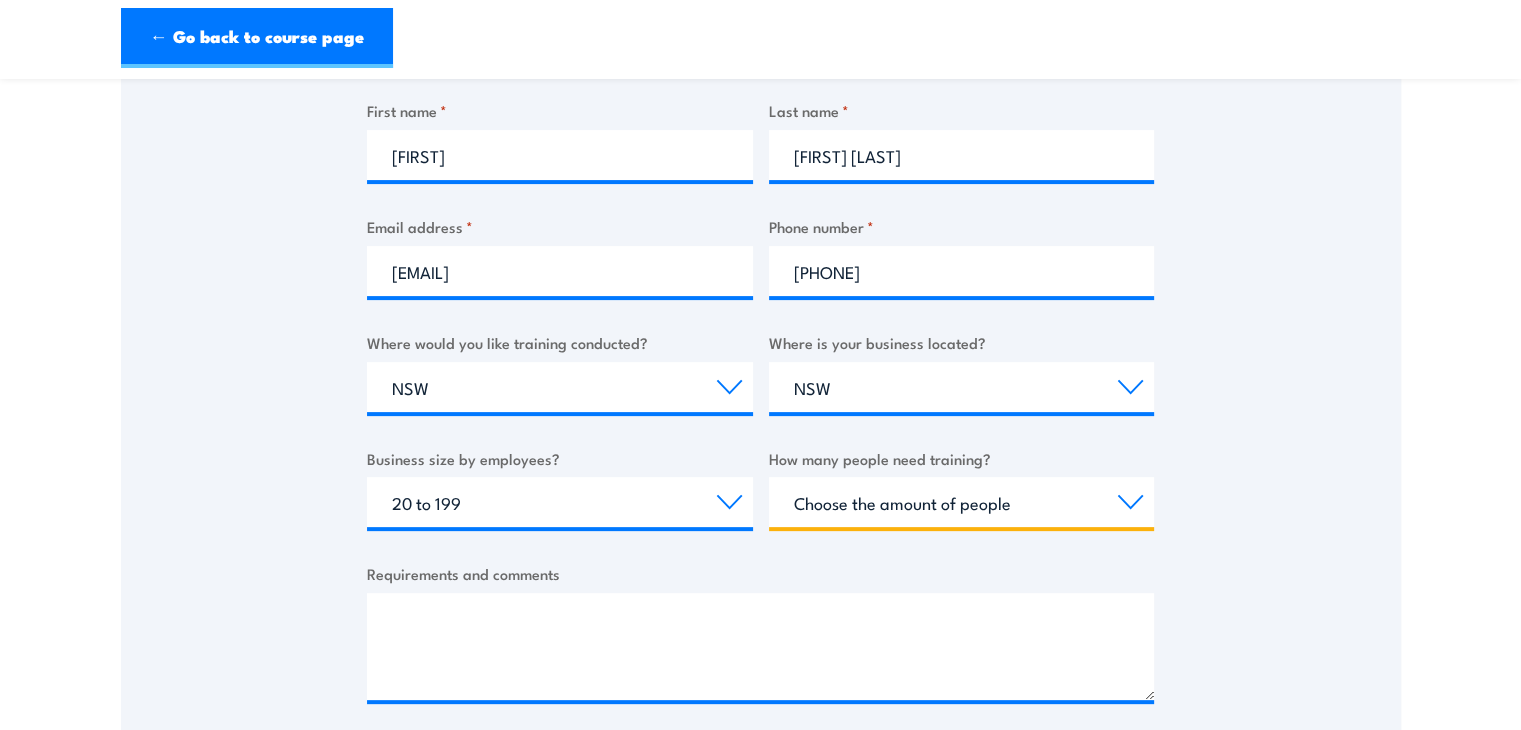click on "Choose the amount of people 1 to 4 5 to 19 20+" at bounding box center (962, 502) 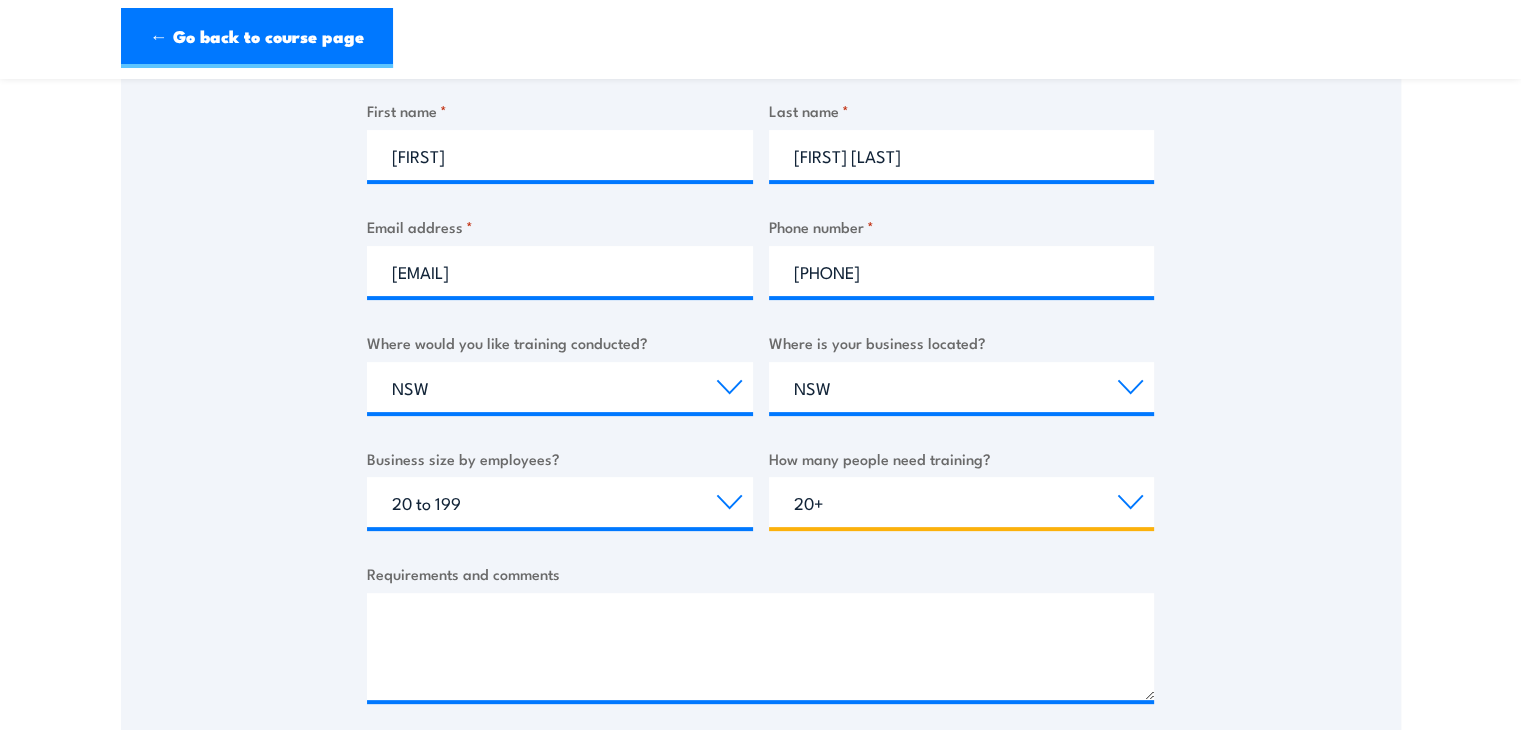 click on "Choose the amount of people 1 to 4 5 to 19 20+" at bounding box center [962, 502] 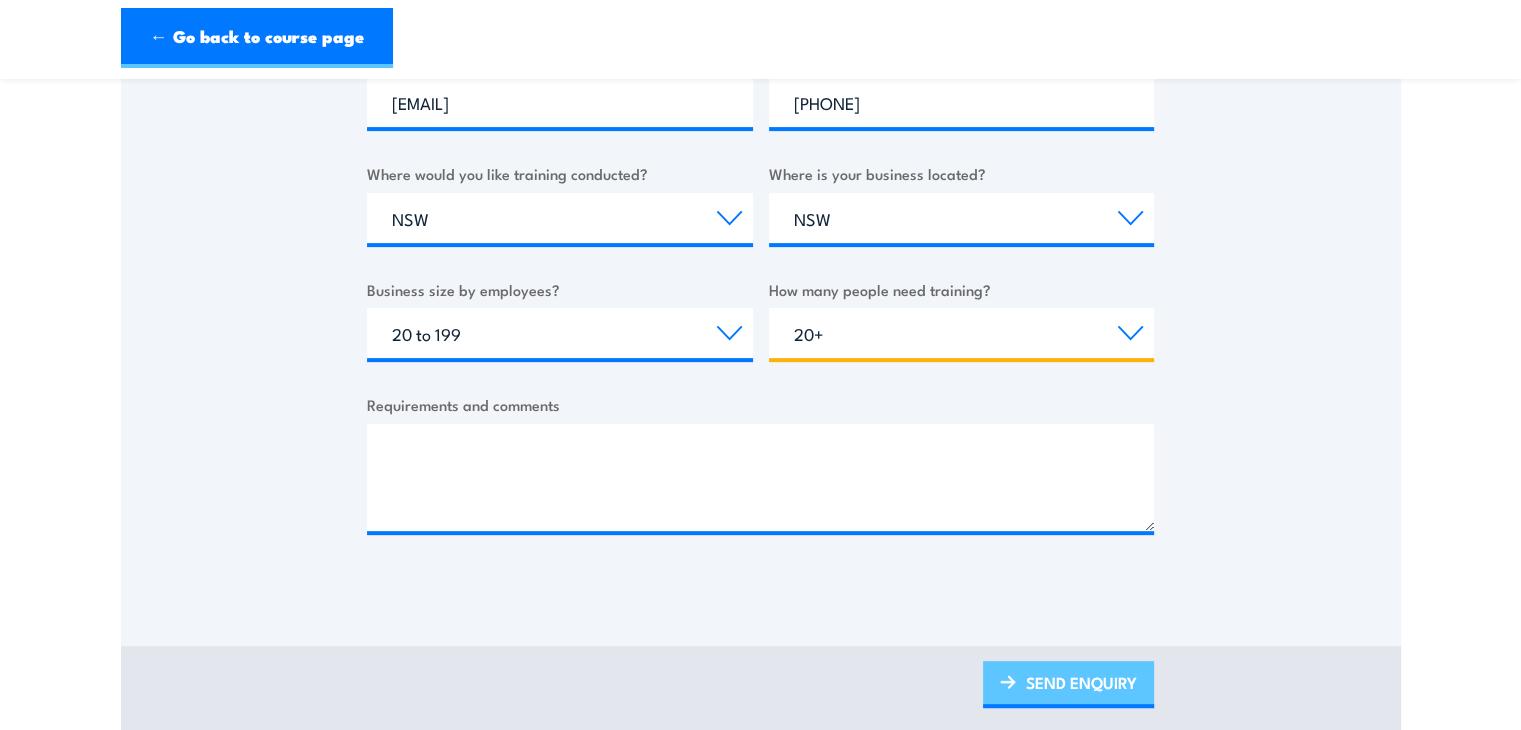 scroll, scrollTop: 700, scrollLeft: 0, axis: vertical 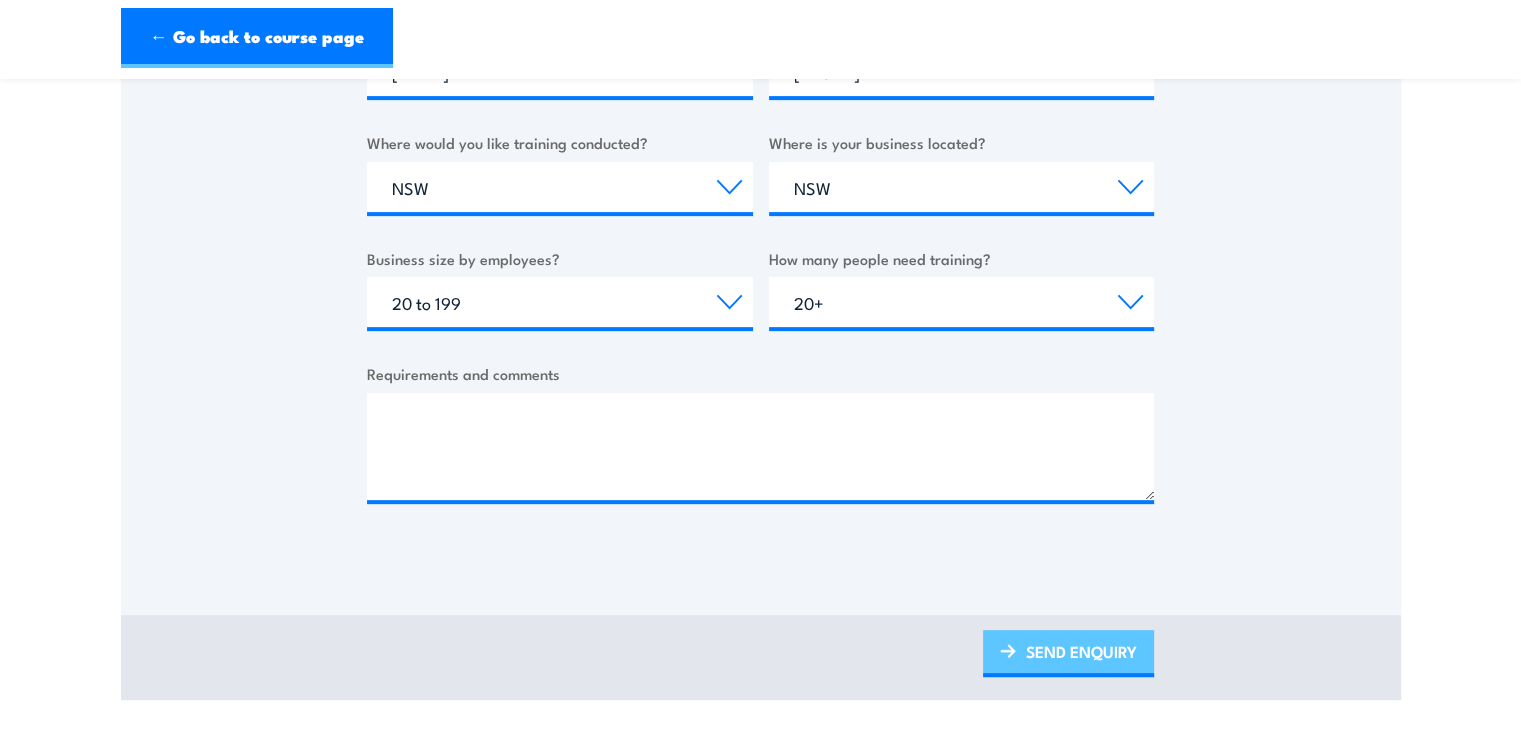 click on "SEND ENQUIRY" at bounding box center [1068, 653] 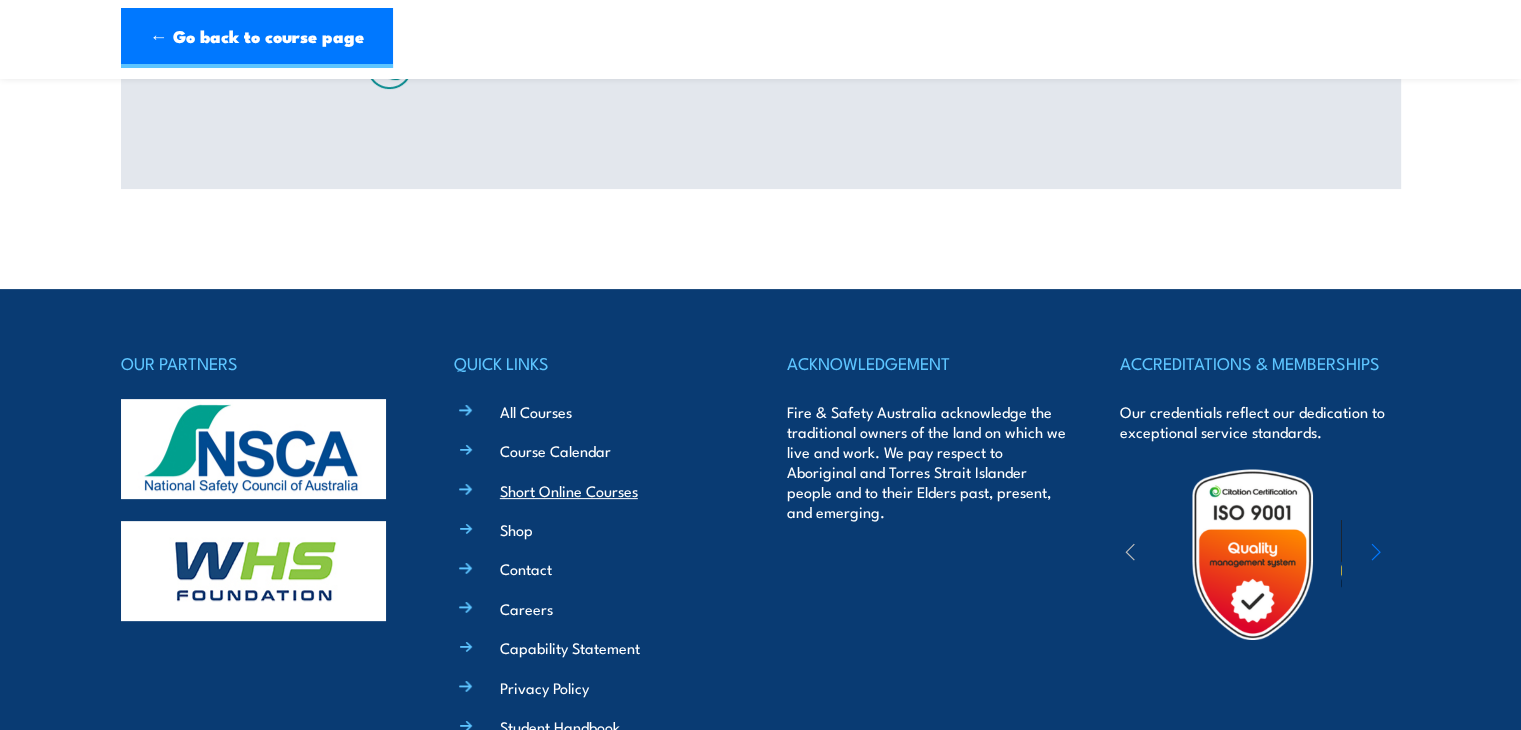 scroll, scrollTop: 0, scrollLeft: 0, axis: both 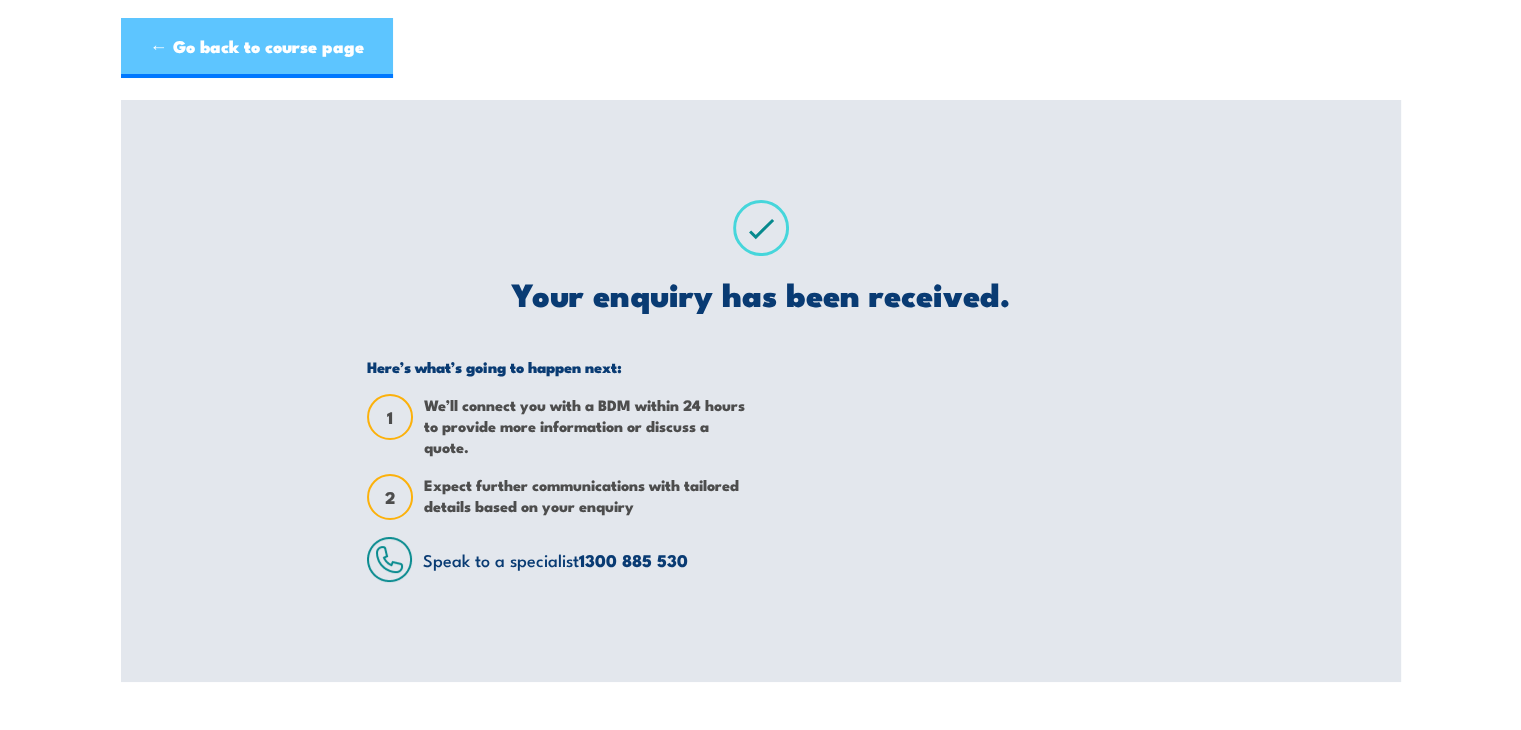 click on "← Go back to course page" at bounding box center (257, 48) 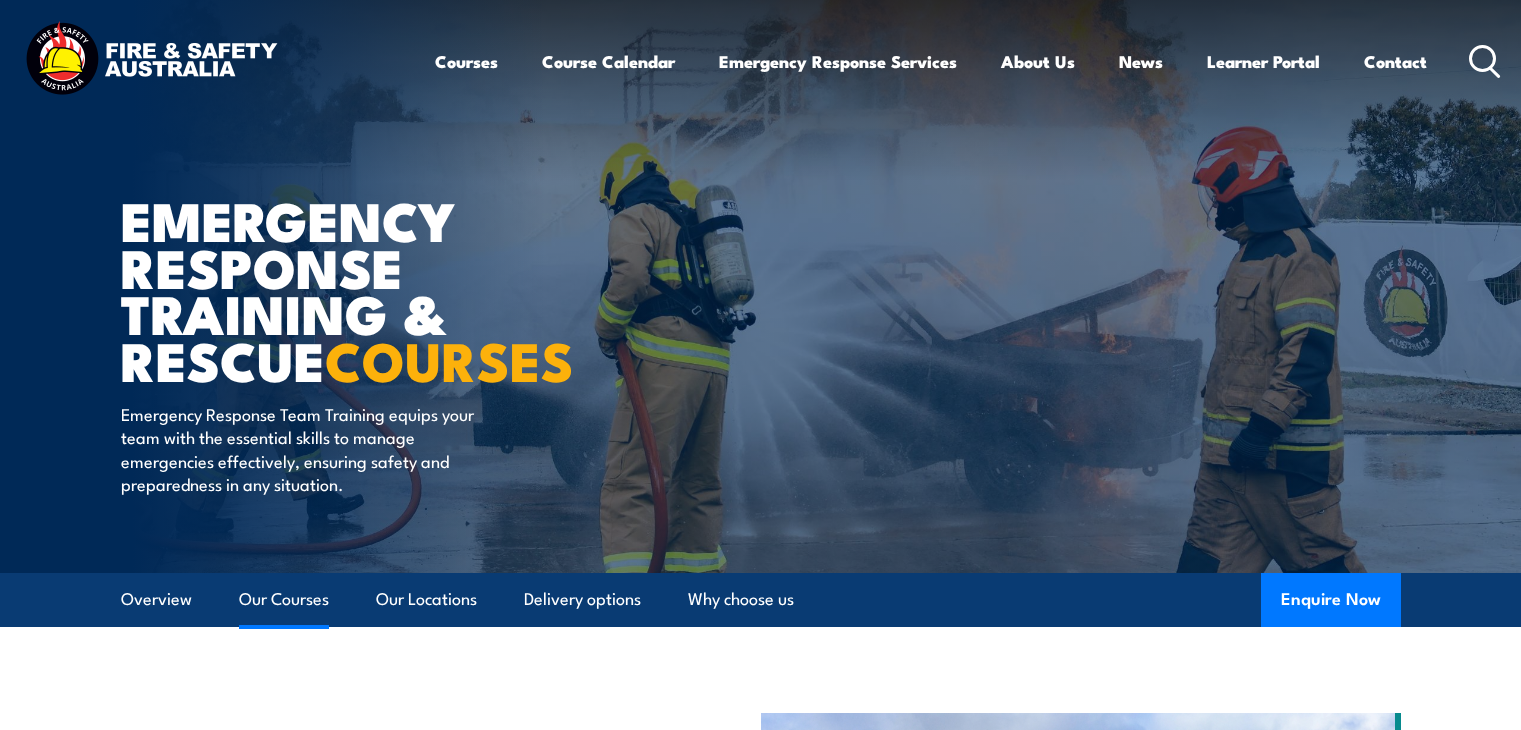 scroll, scrollTop: 3100, scrollLeft: 0, axis: vertical 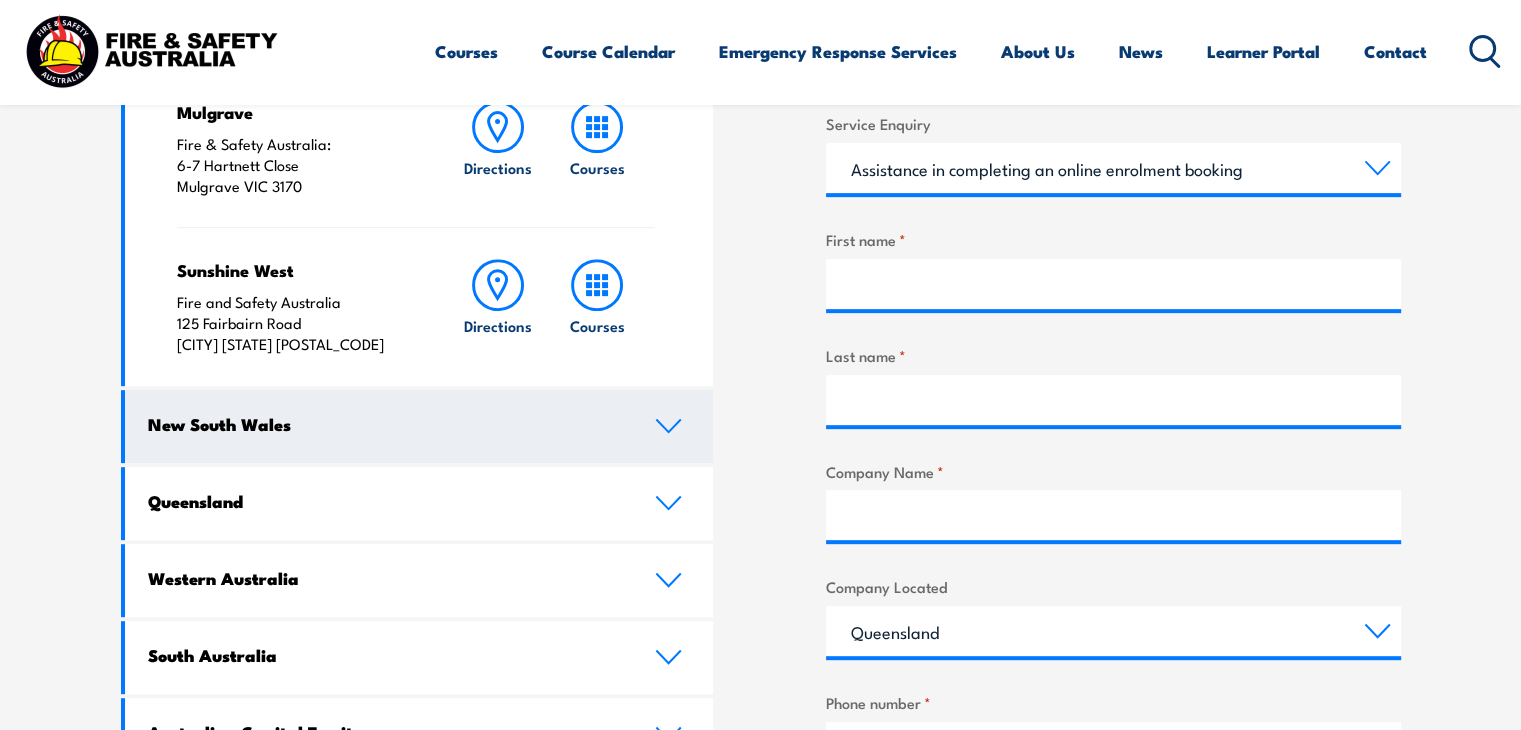 click 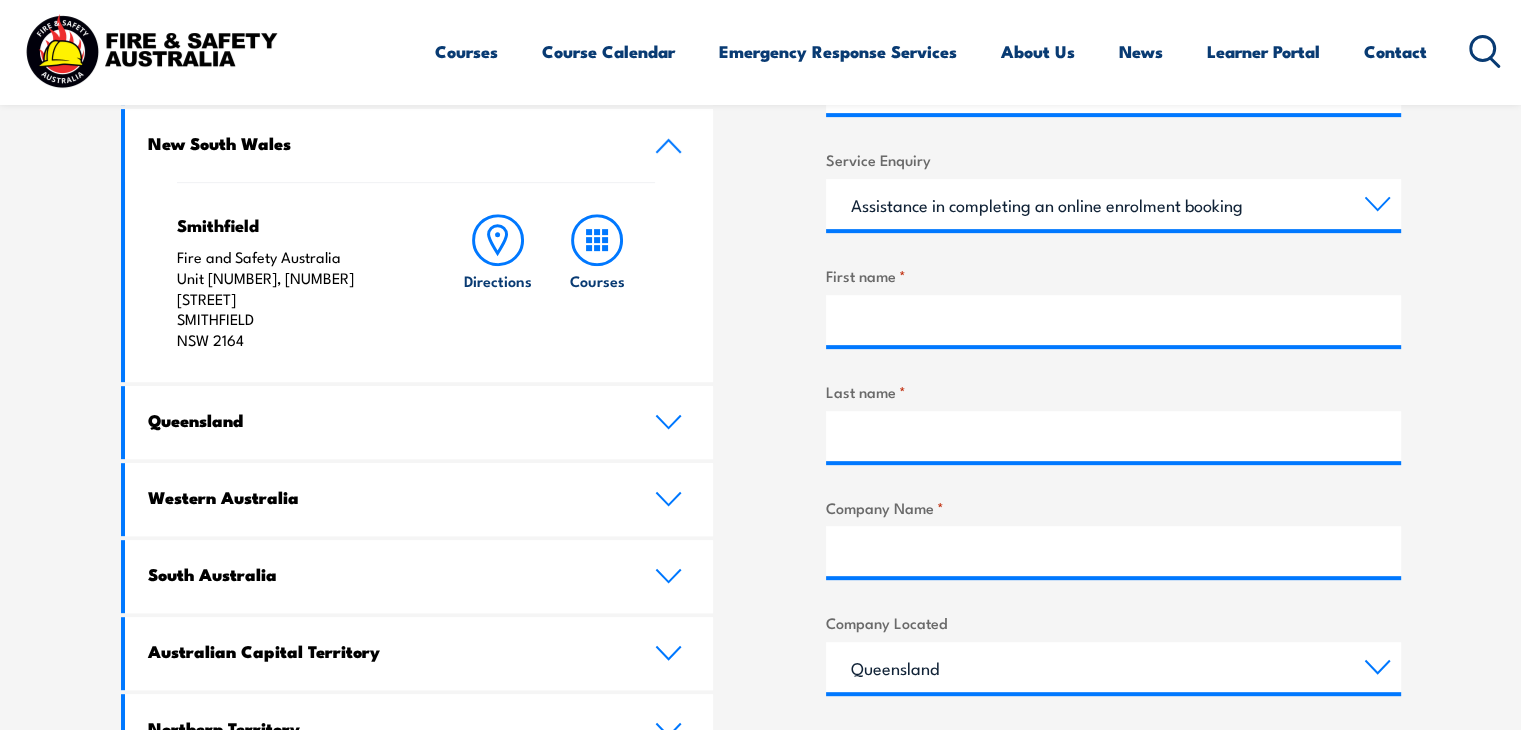 scroll, scrollTop: 800, scrollLeft: 0, axis: vertical 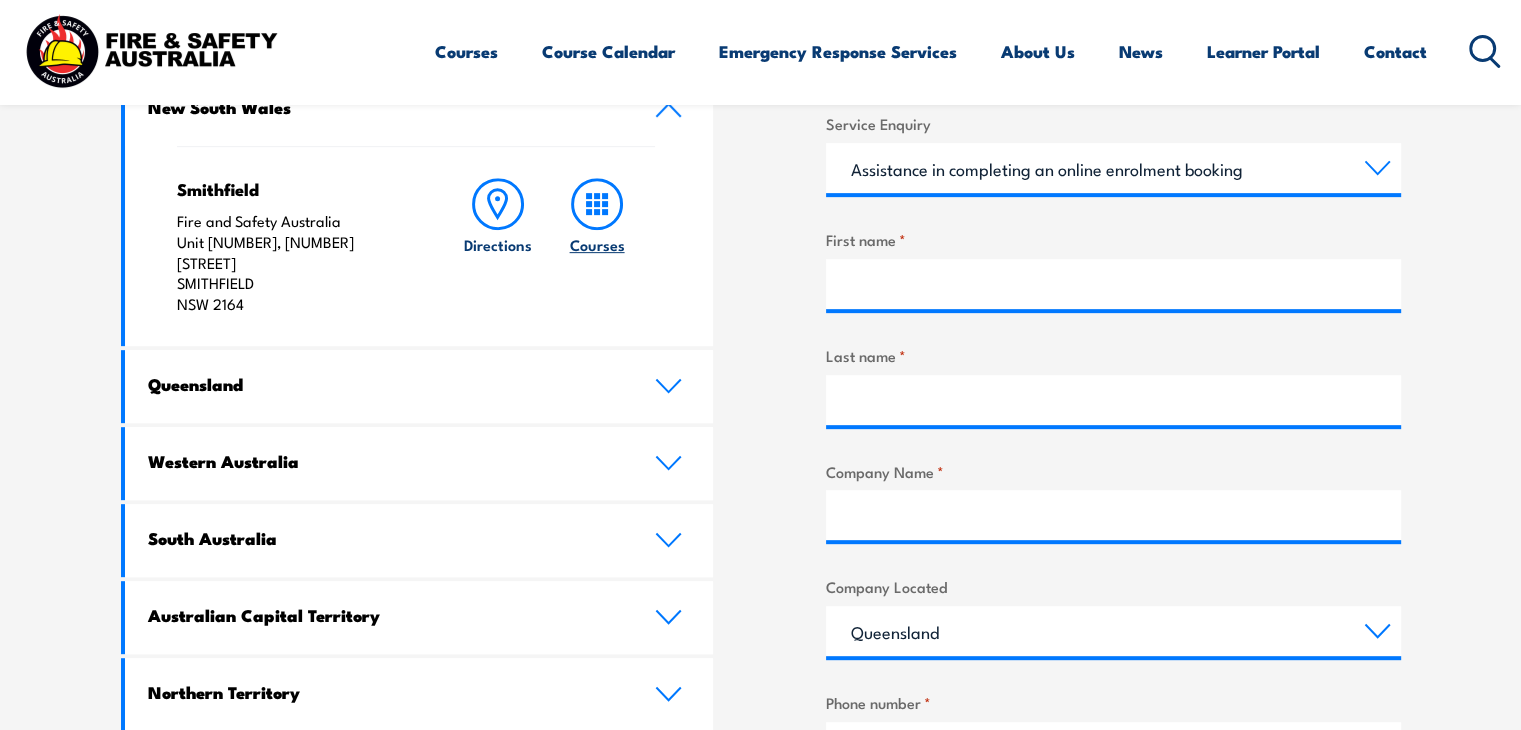 click 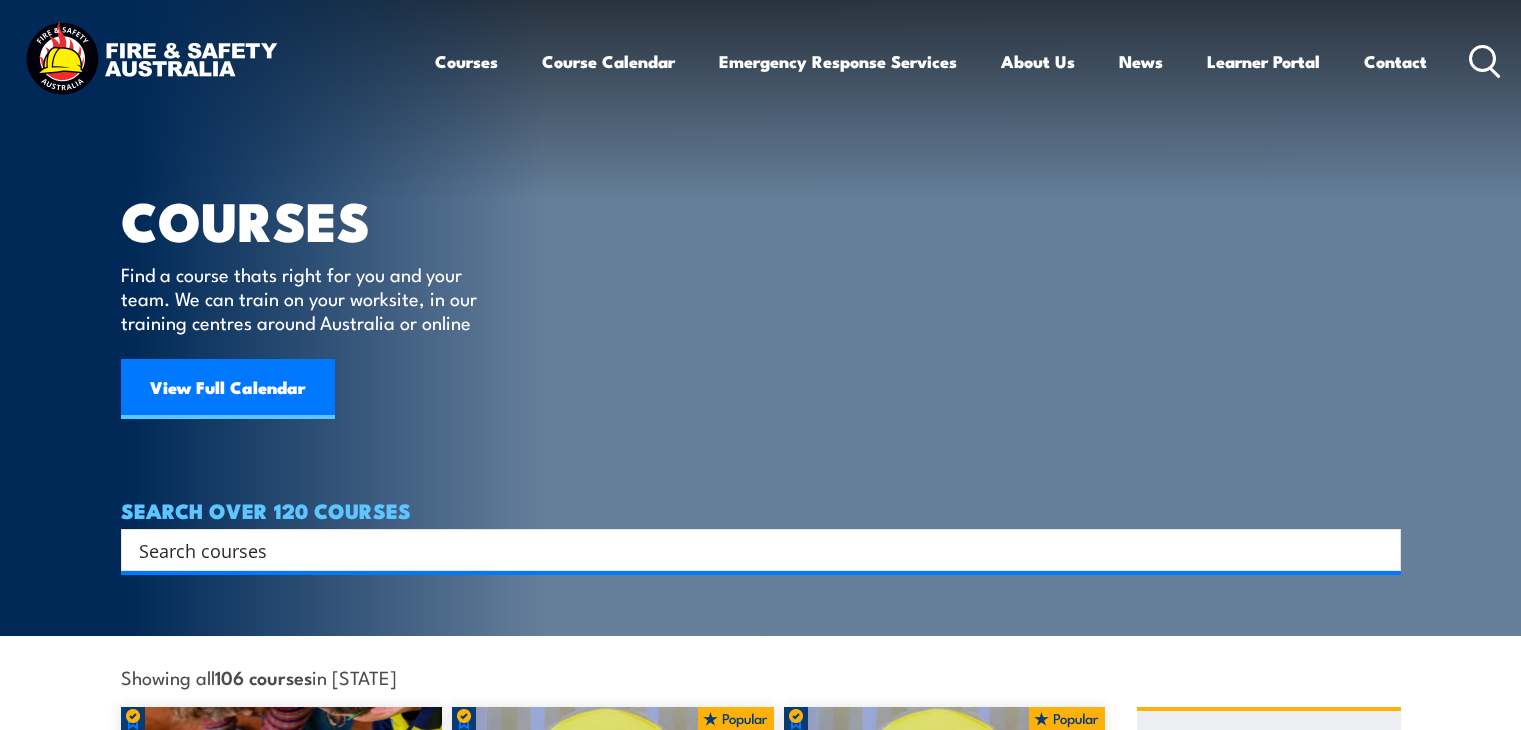 scroll, scrollTop: 0, scrollLeft: 0, axis: both 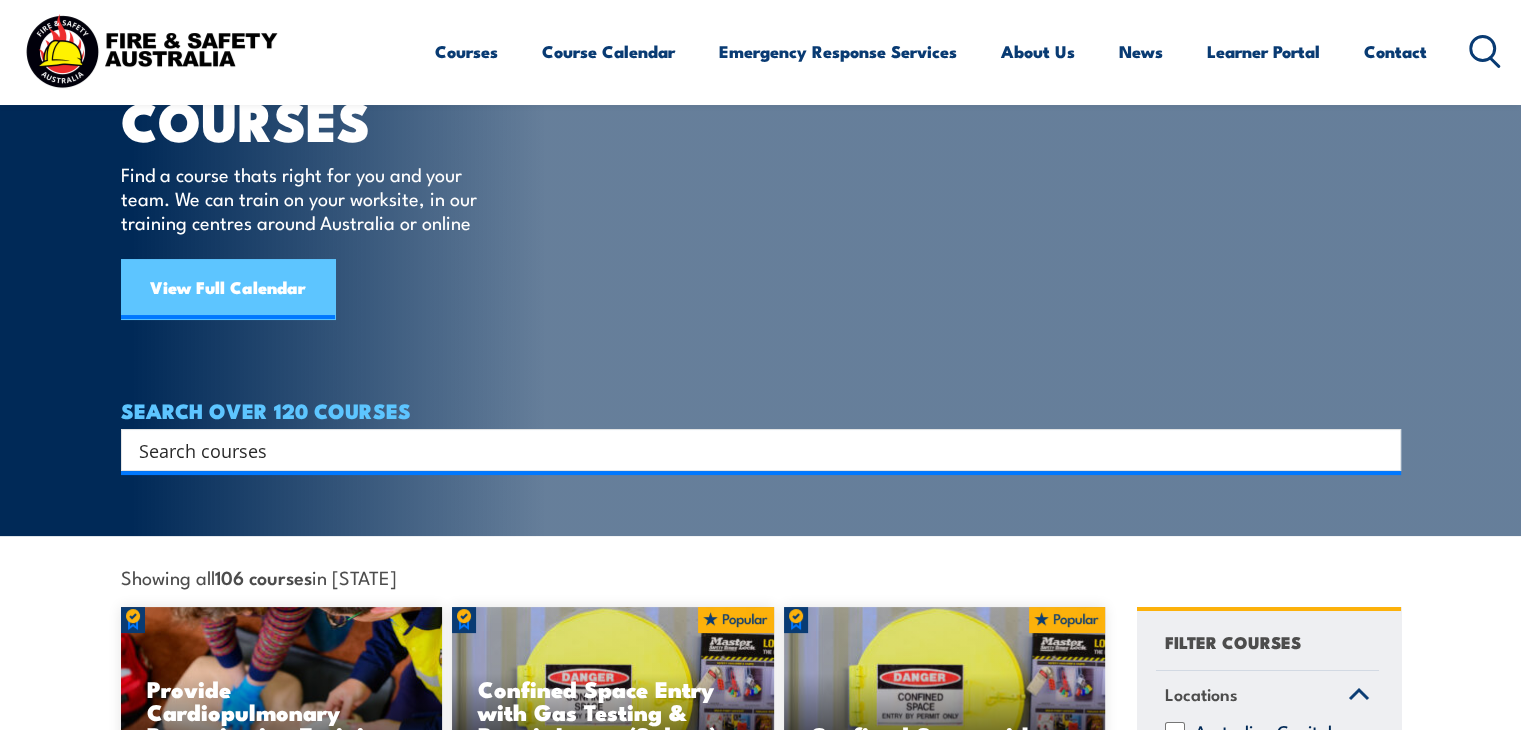 click on "View Full Calendar" at bounding box center (228, 289) 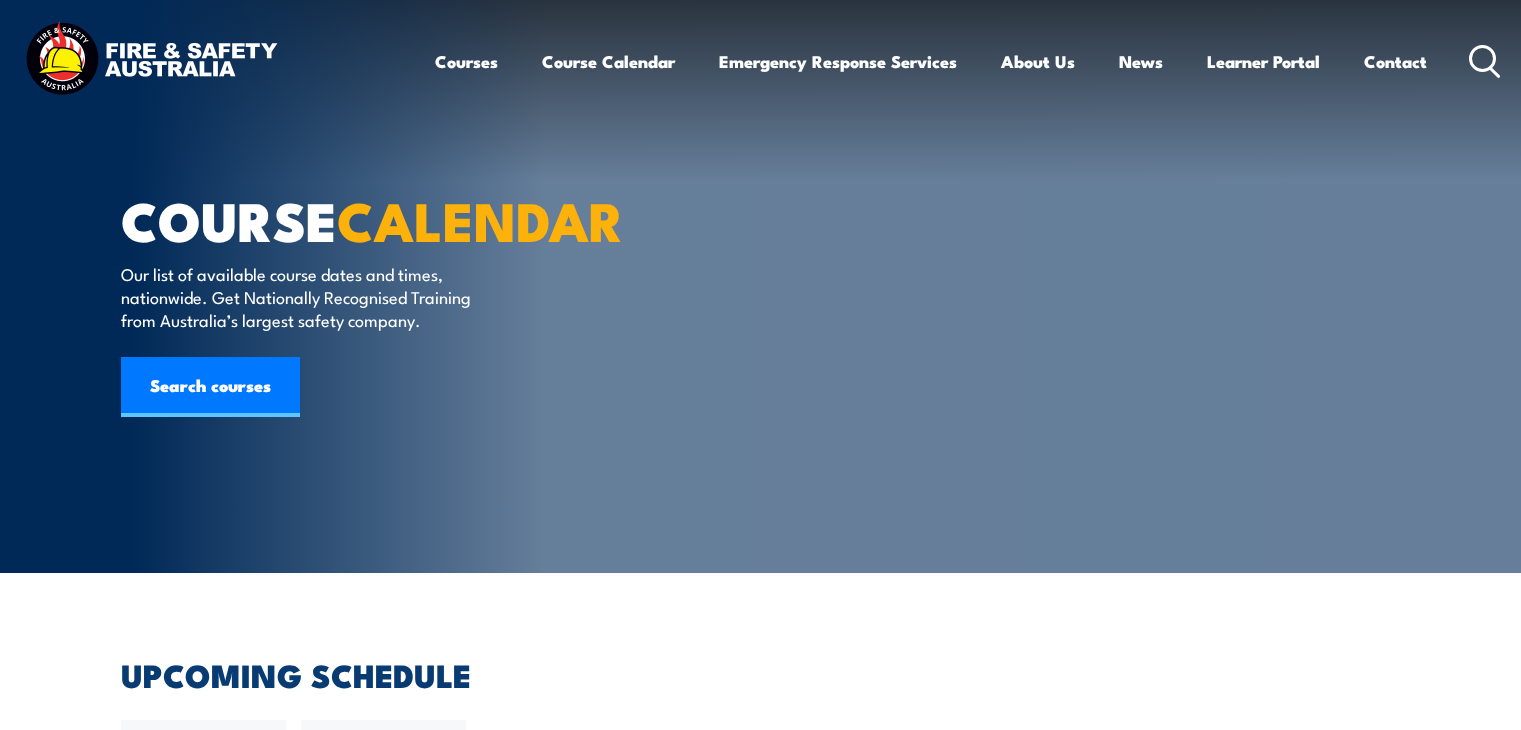scroll, scrollTop: 0, scrollLeft: 0, axis: both 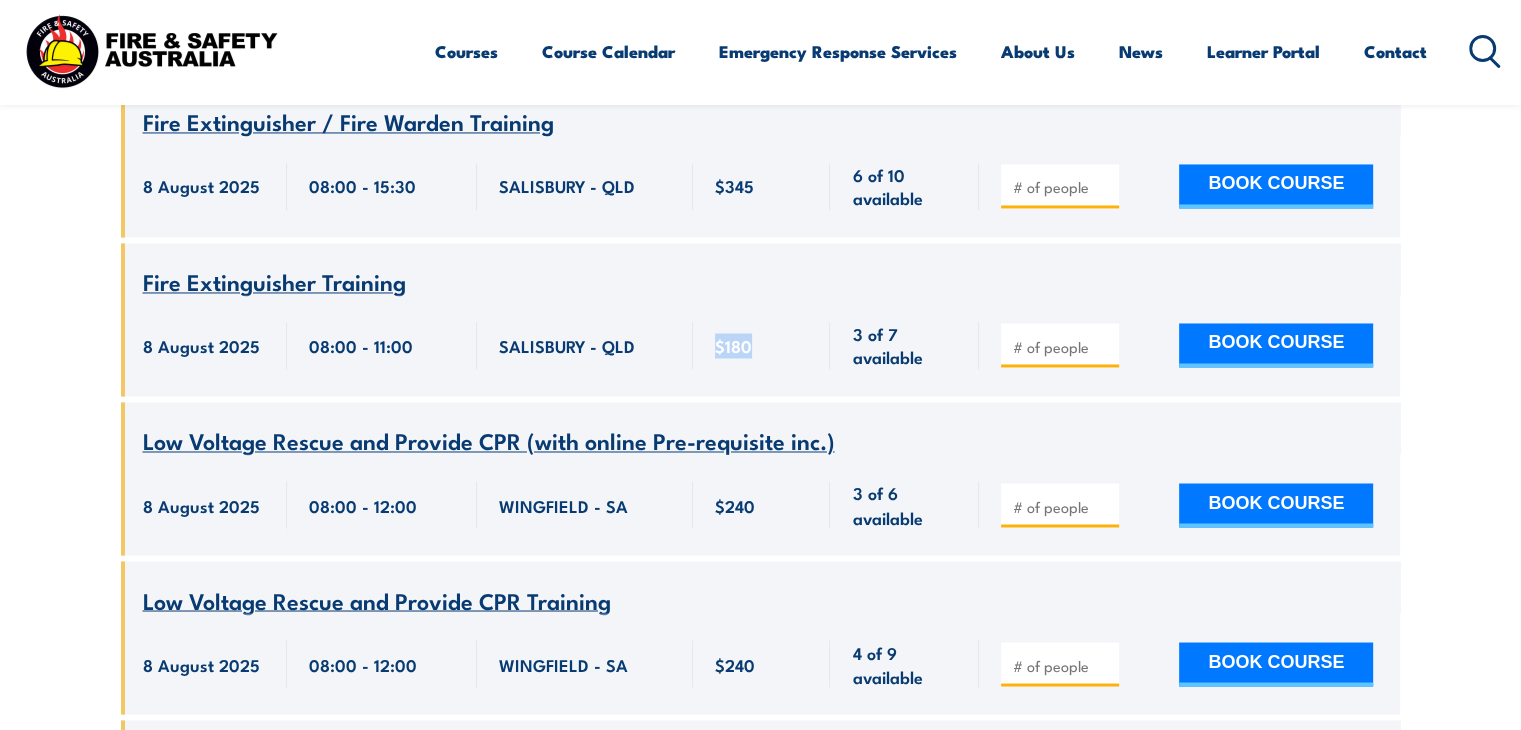 drag, startPoint x: 752, startPoint y: 355, endPoint x: 694, endPoint y: 361, distance: 58.30952 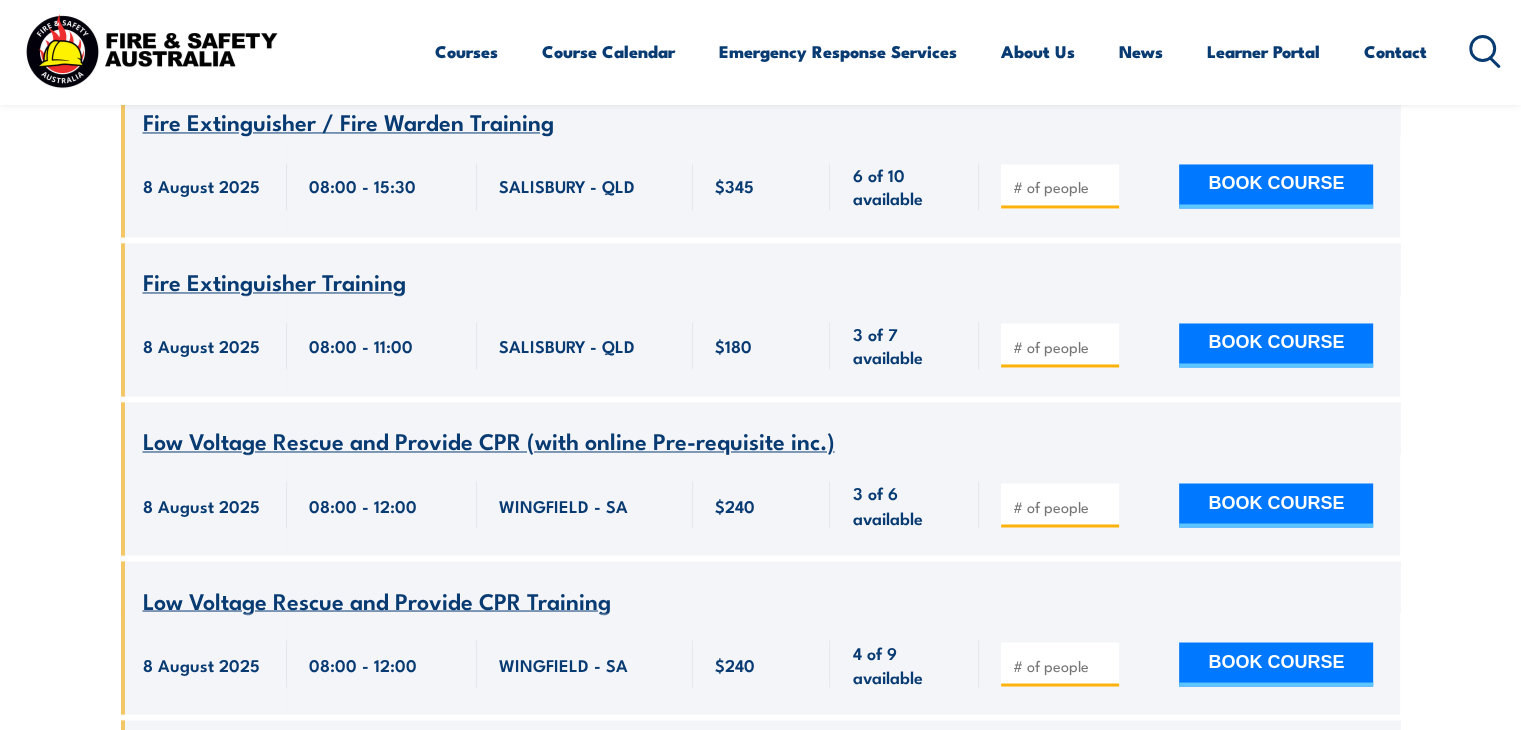 click on "SALISBURY - QLD" at bounding box center (585, 345) 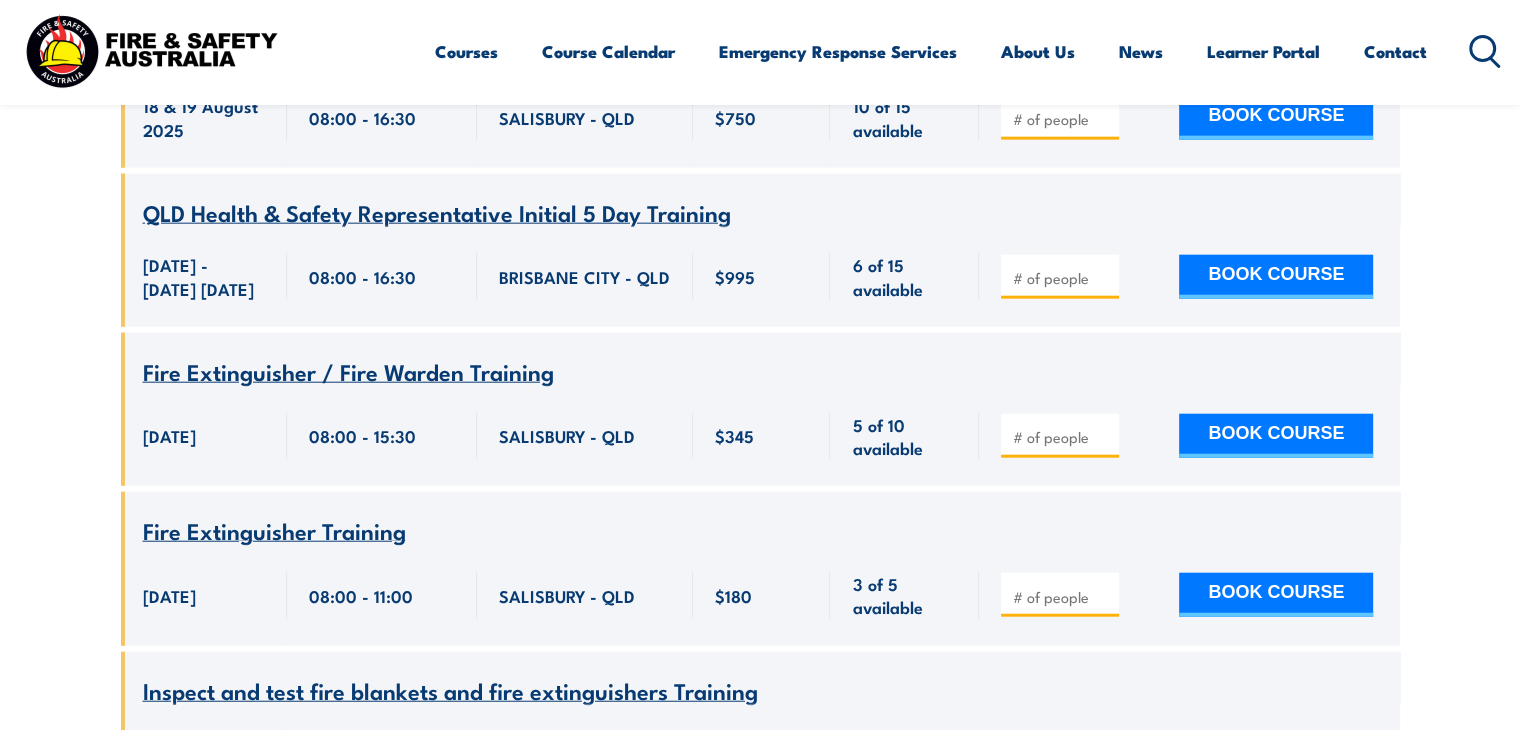 scroll, scrollTop: 12600, scrollLeft: 0, axis: vertical 